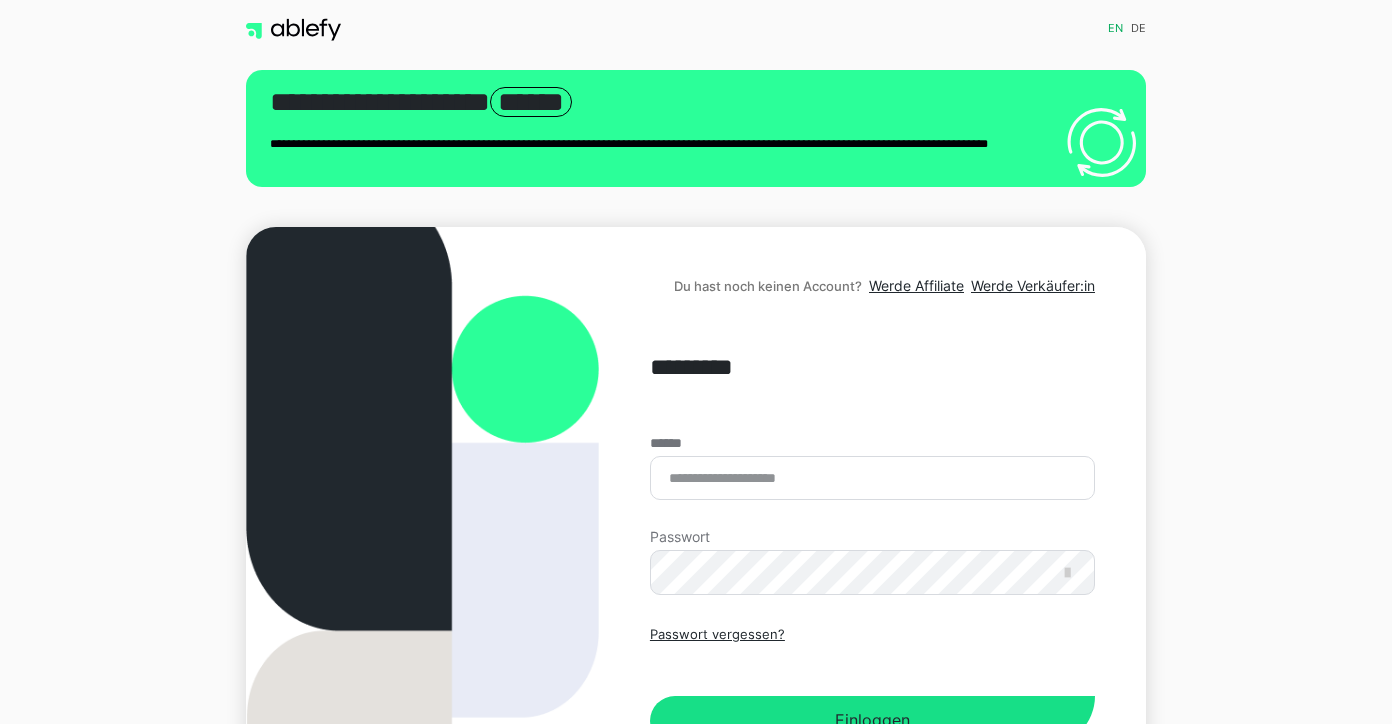 scroll, scrollTop: 0, scrollLeft: 0, axis: both 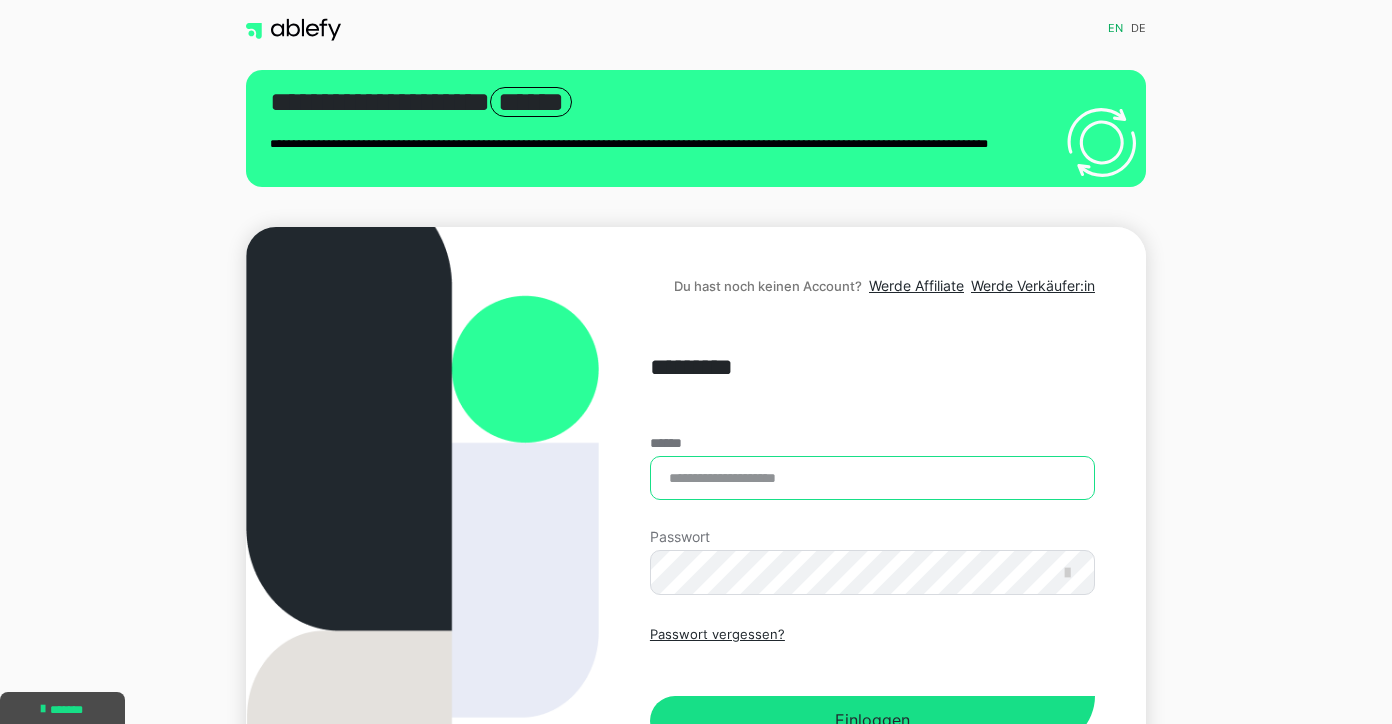 type on "**********" 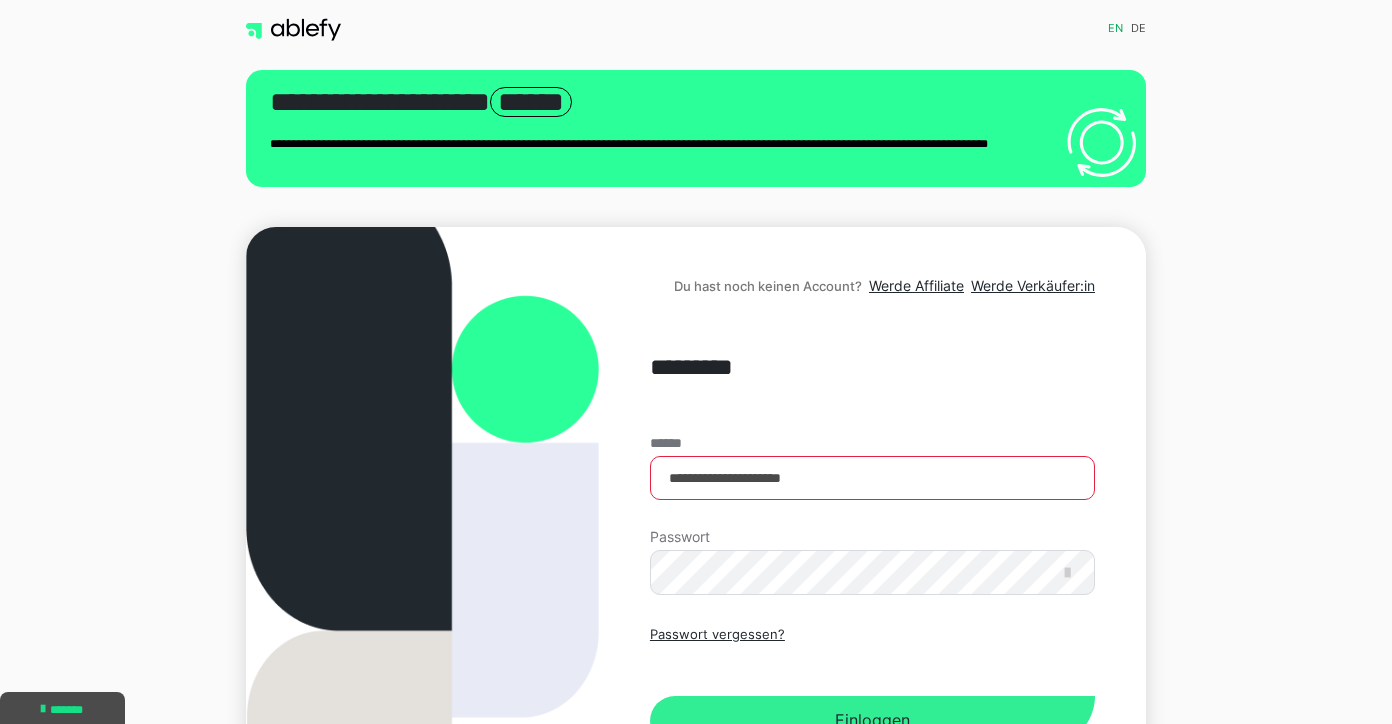 click on "Einloggen" at bounding box center (872, 721) 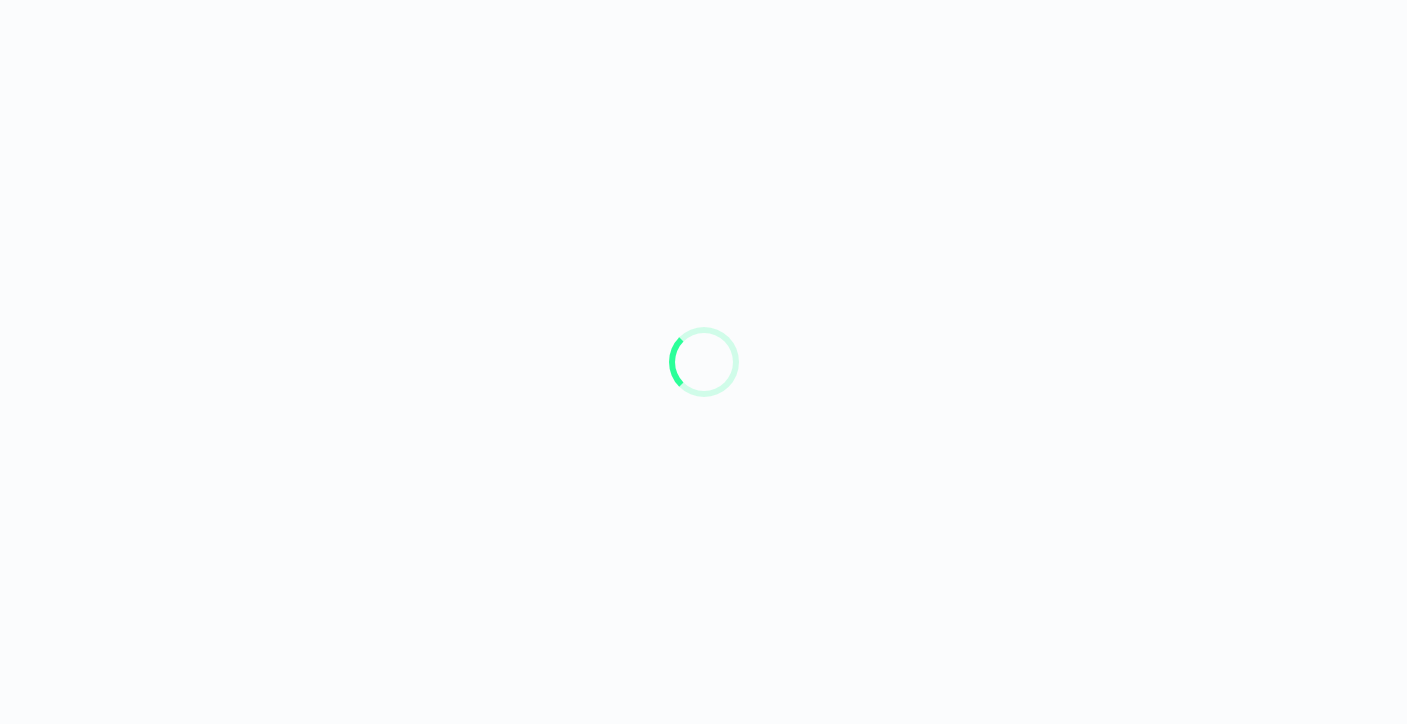 scroll, scrollTop: 0, scrollLeft: 0, axis: both 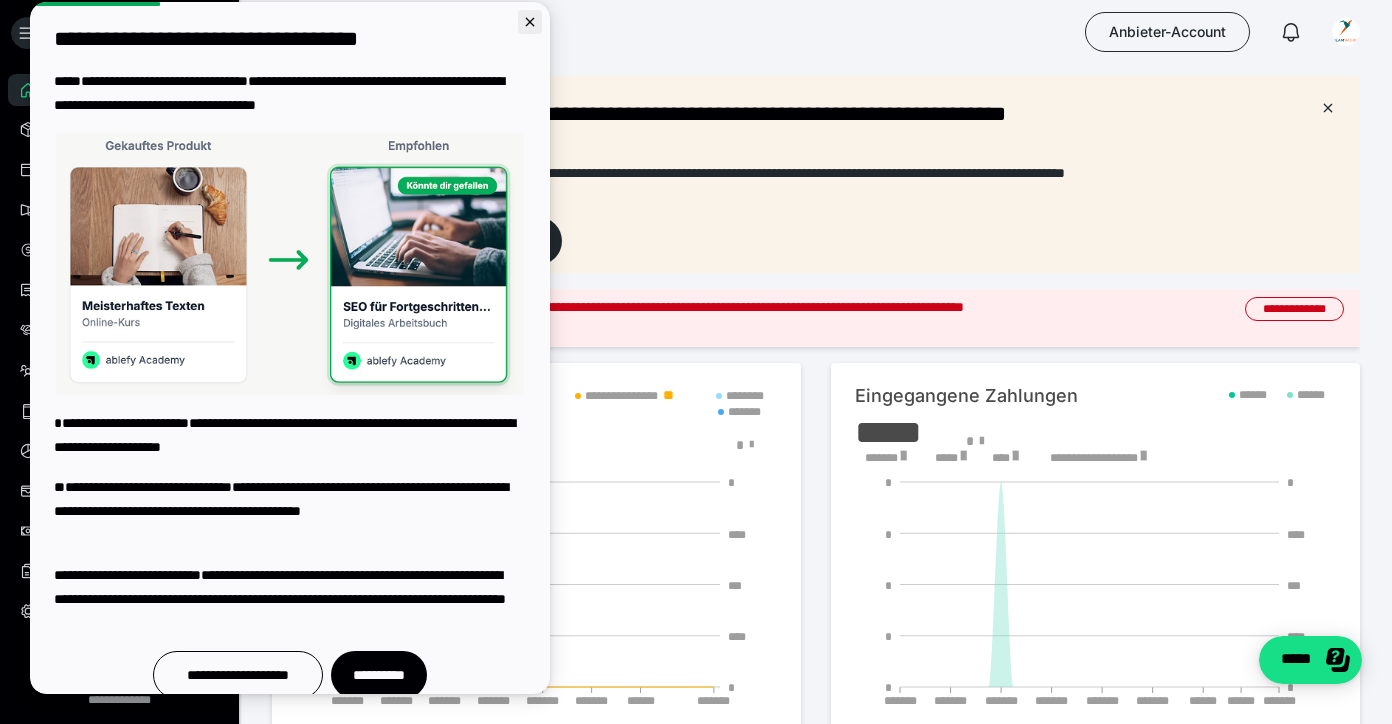 click 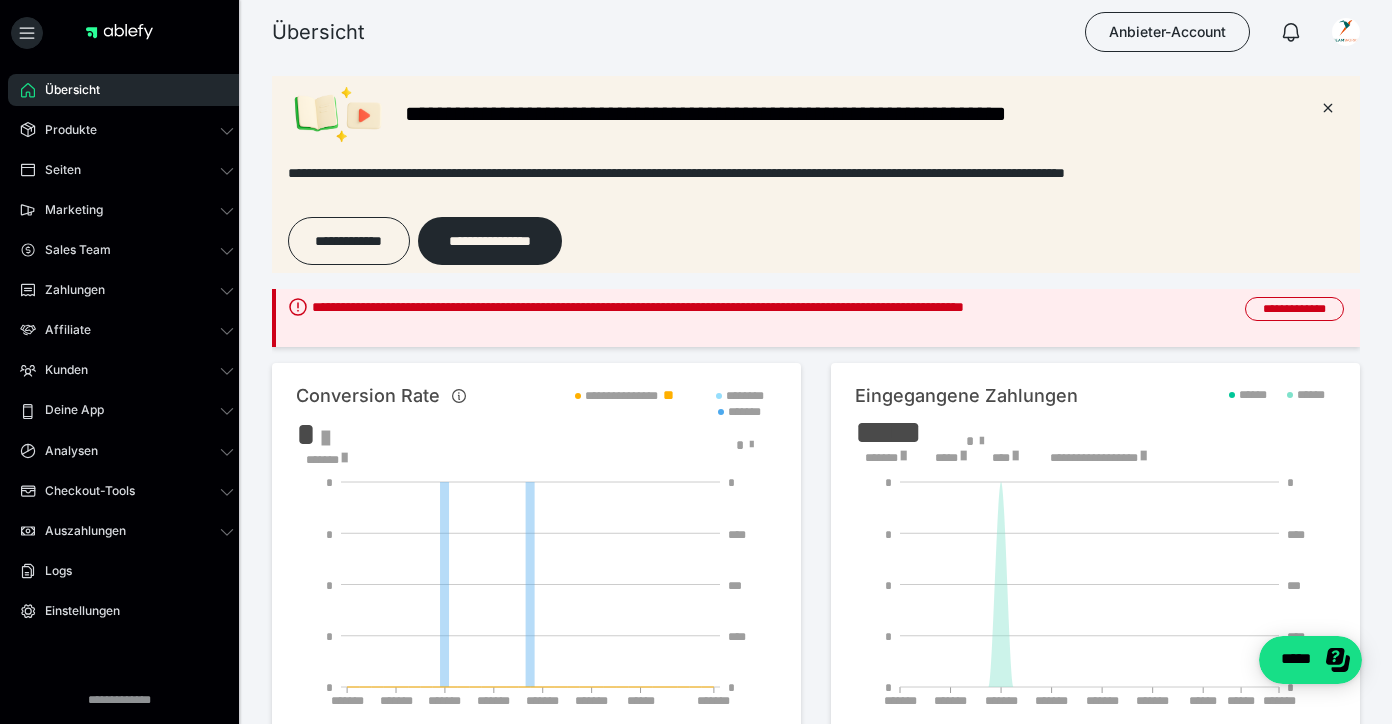 scroll, scrollTop: 0, scrollLeft: 0, axis: both 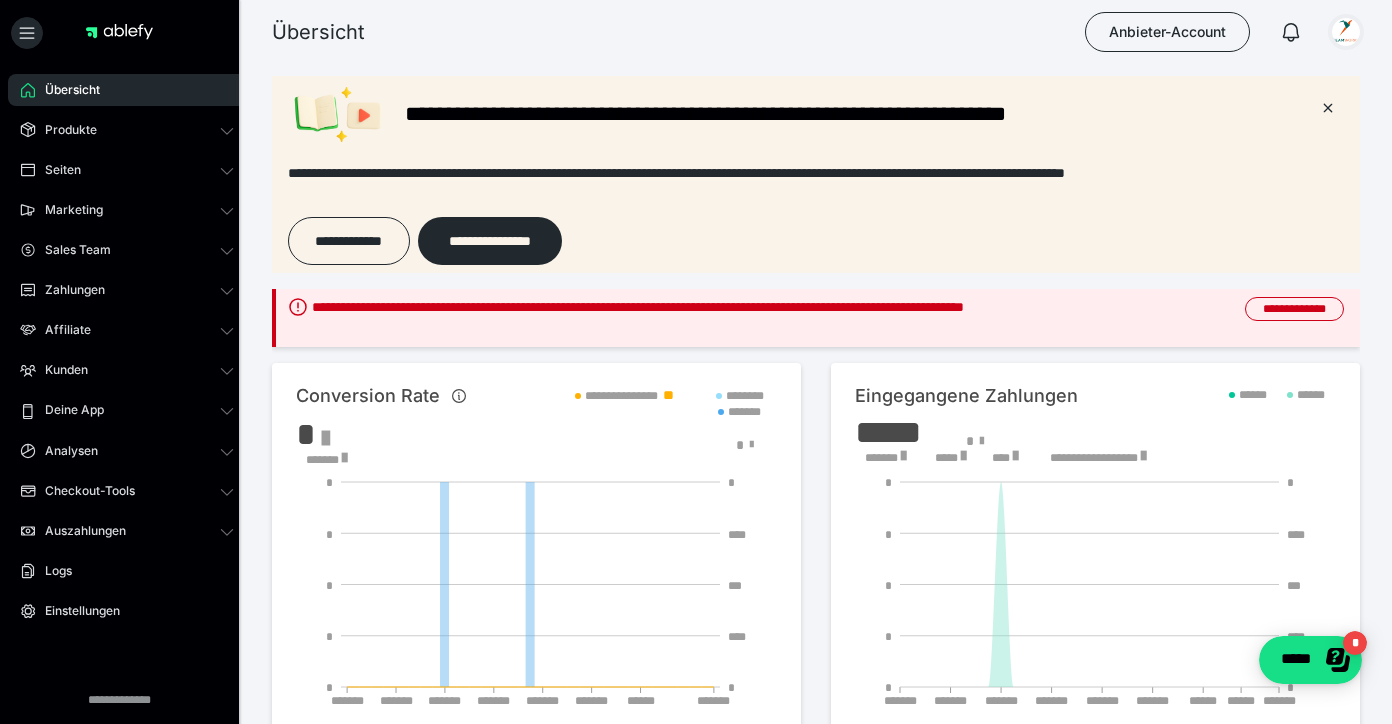 click at bounding box center (1346, 32) 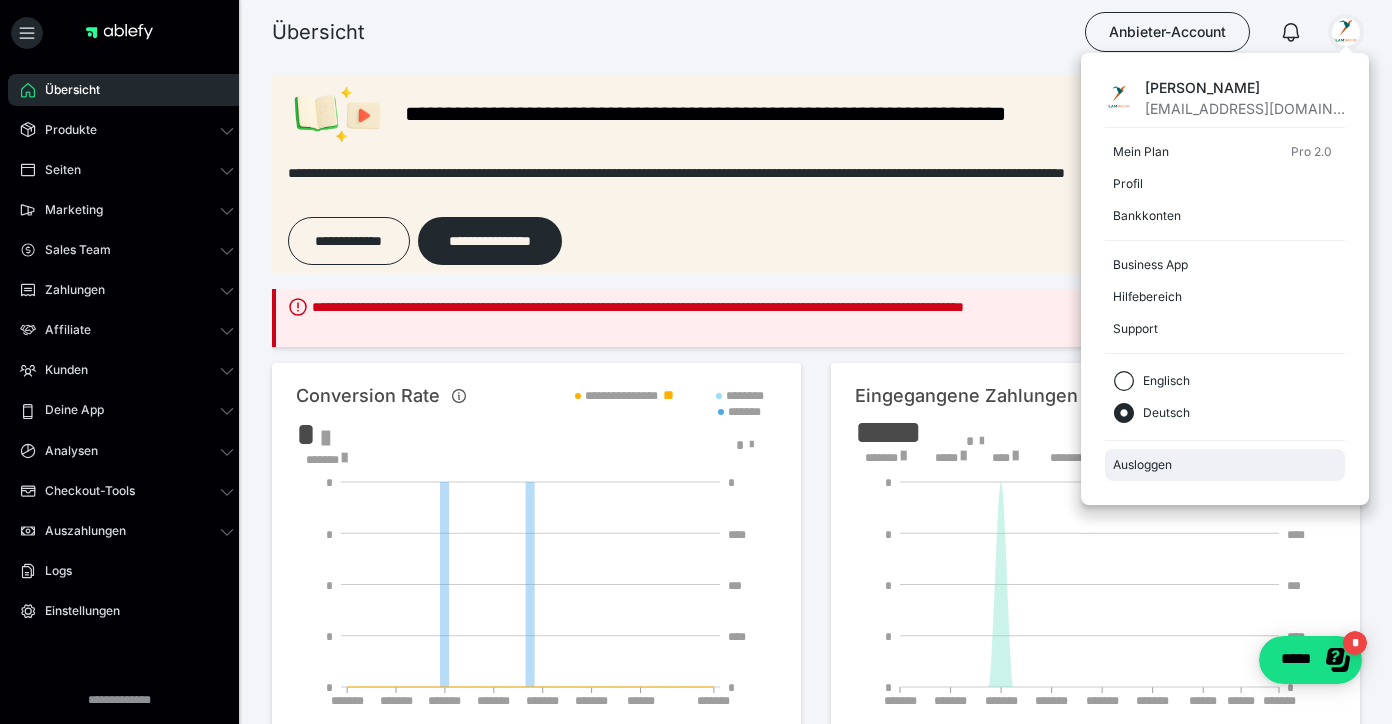 click on "Ausloggen" at bounding box center (1225, 465) 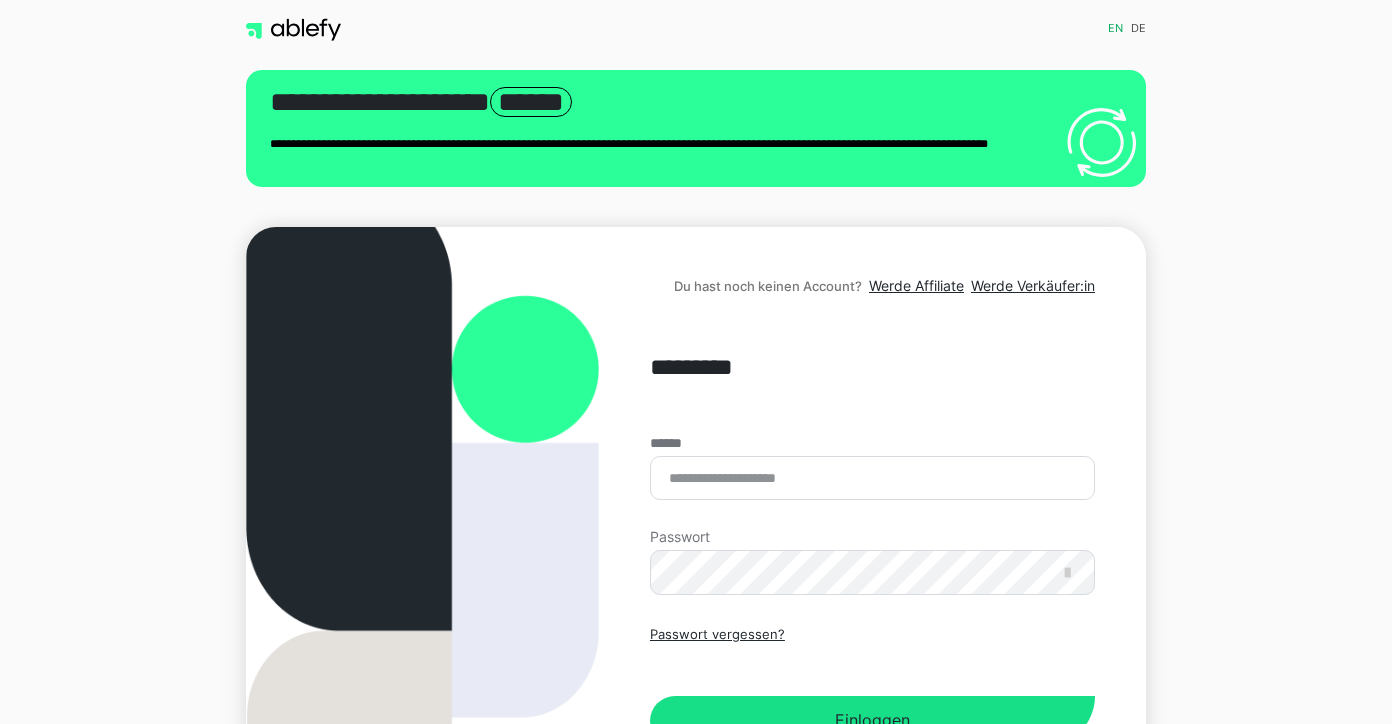 scroll, scrollTop: 0, scrollLeft: 0, axis: both 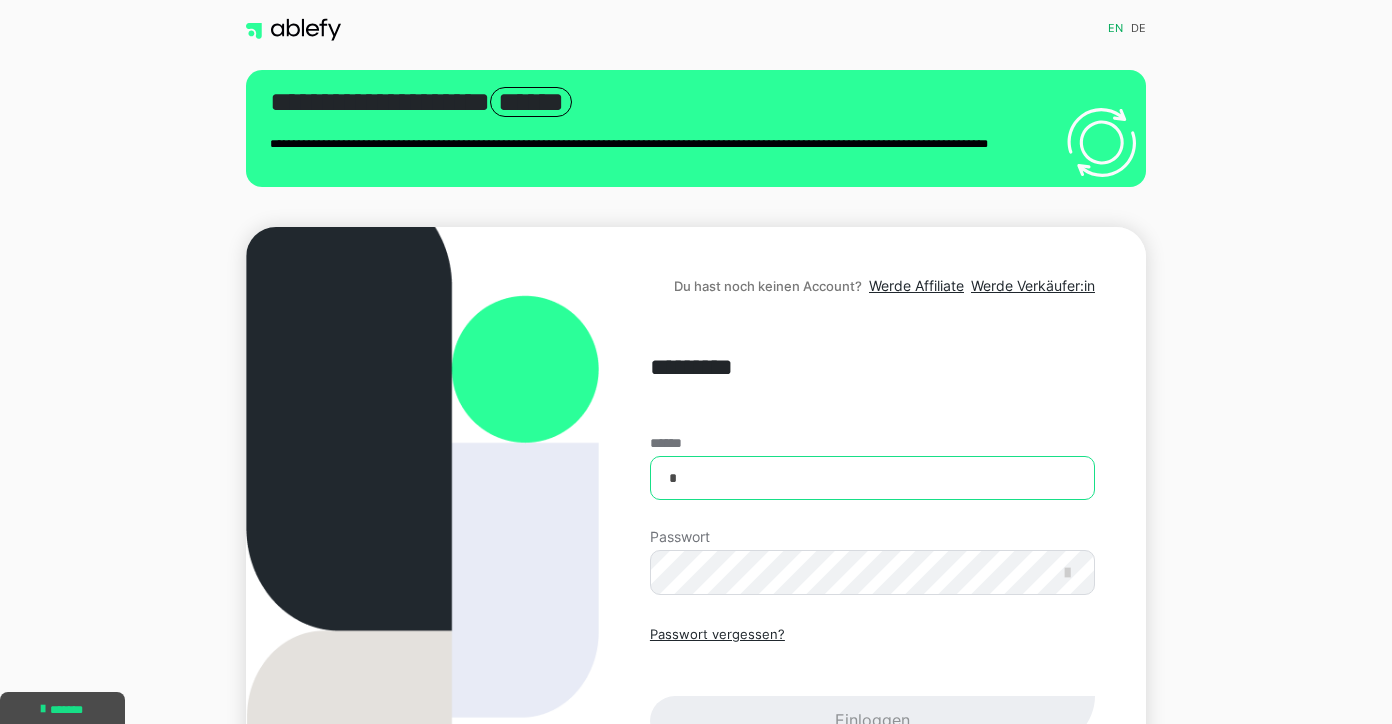 type on "**********" 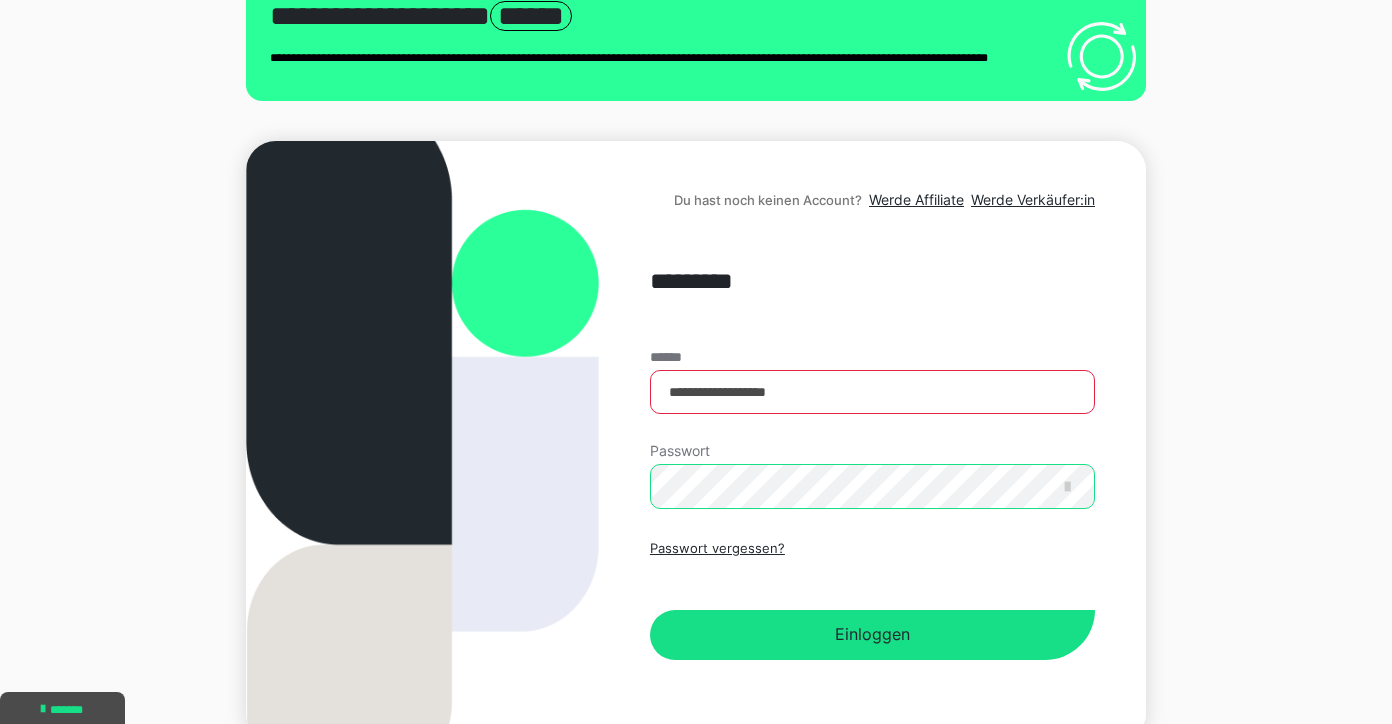 scroll, scrollTop: 193, scrollLeft: 0, axis: vertical 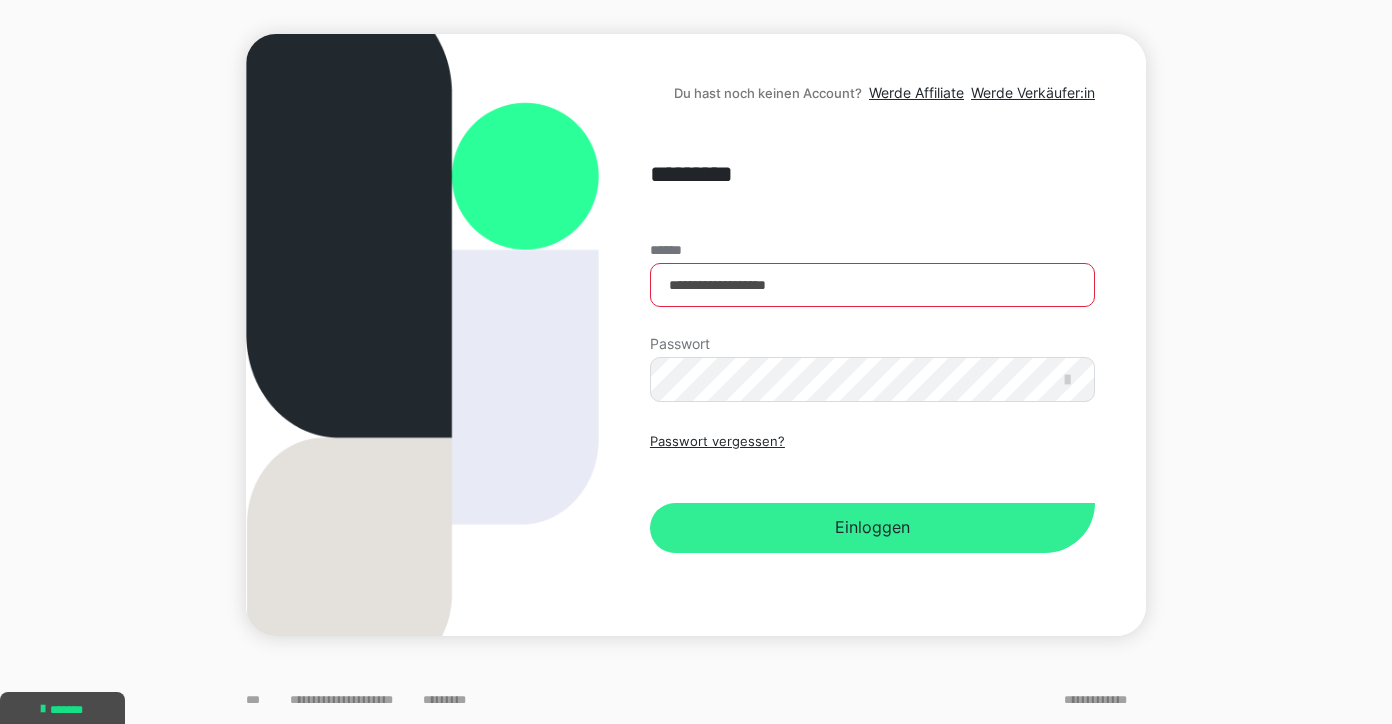 click on "Einloggen" at bounding box center (872, 528) 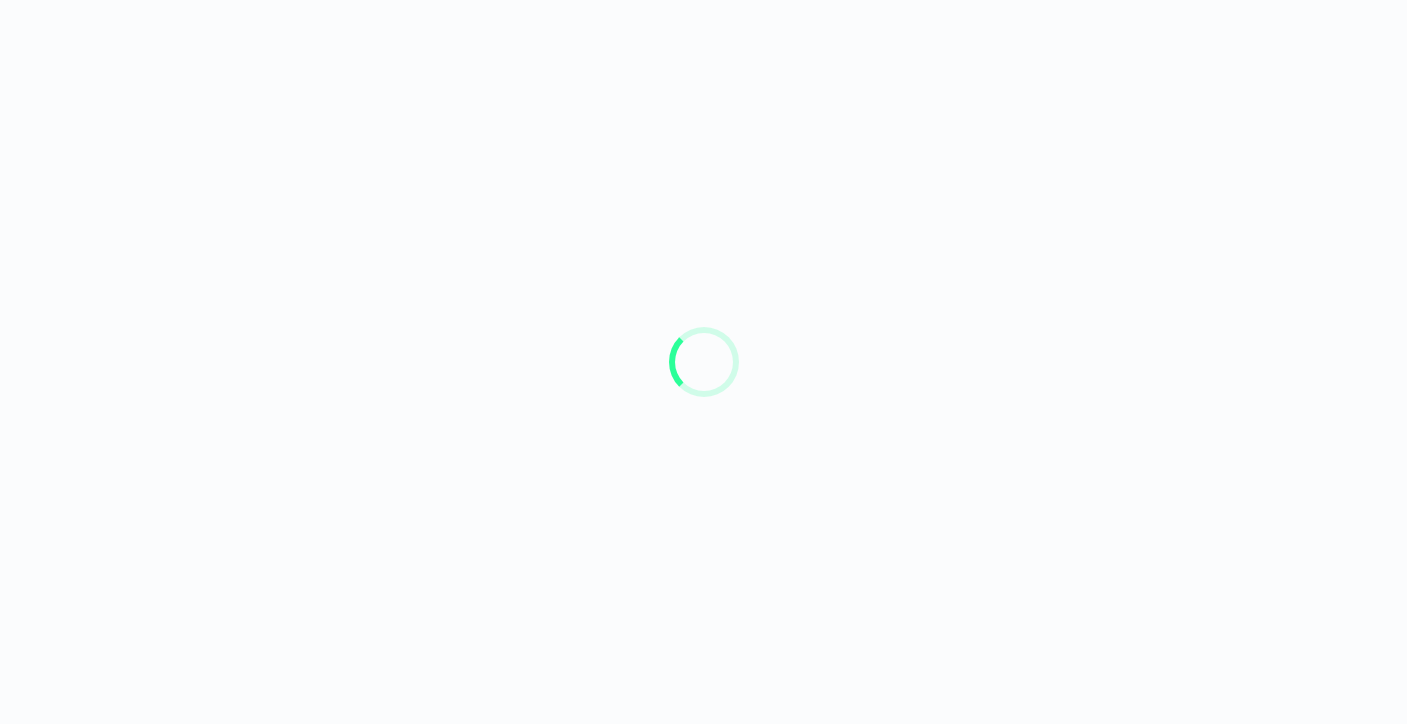 scroll, scrollTop: 0, scrollLeft: 0, axis: both 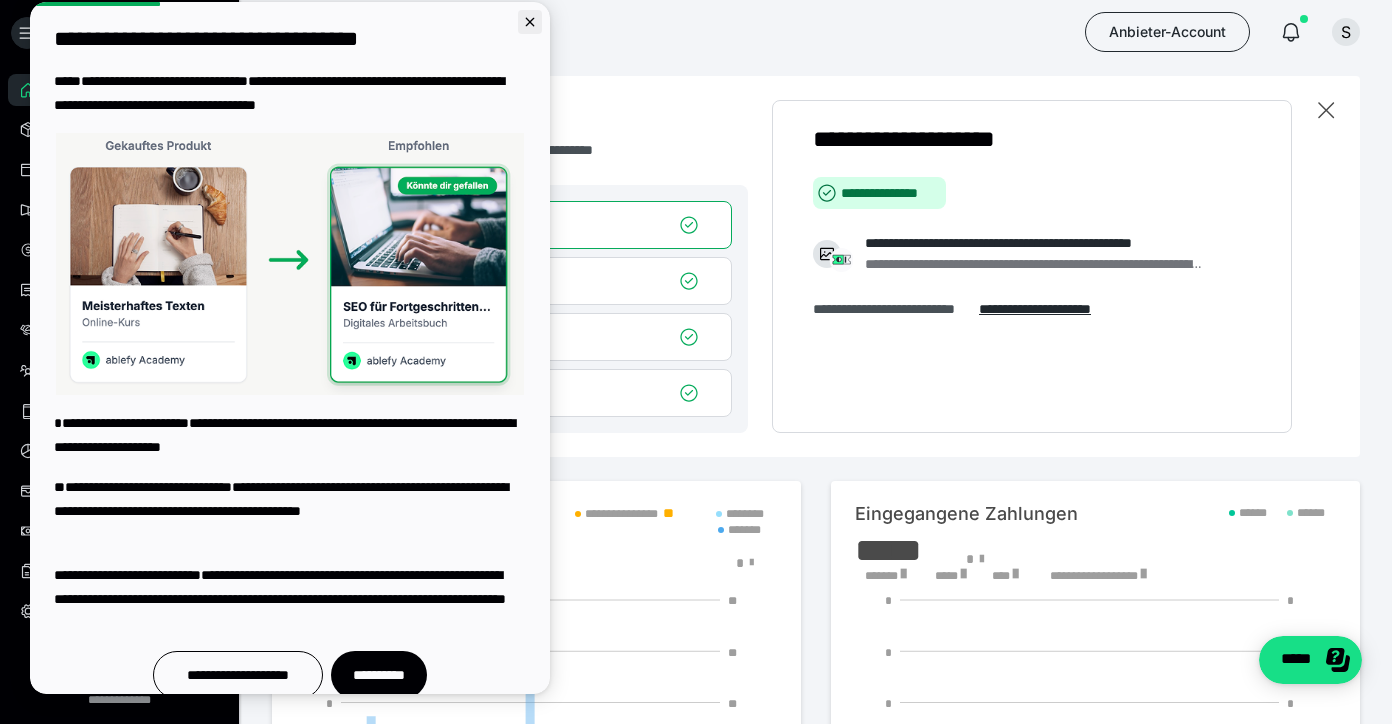 click 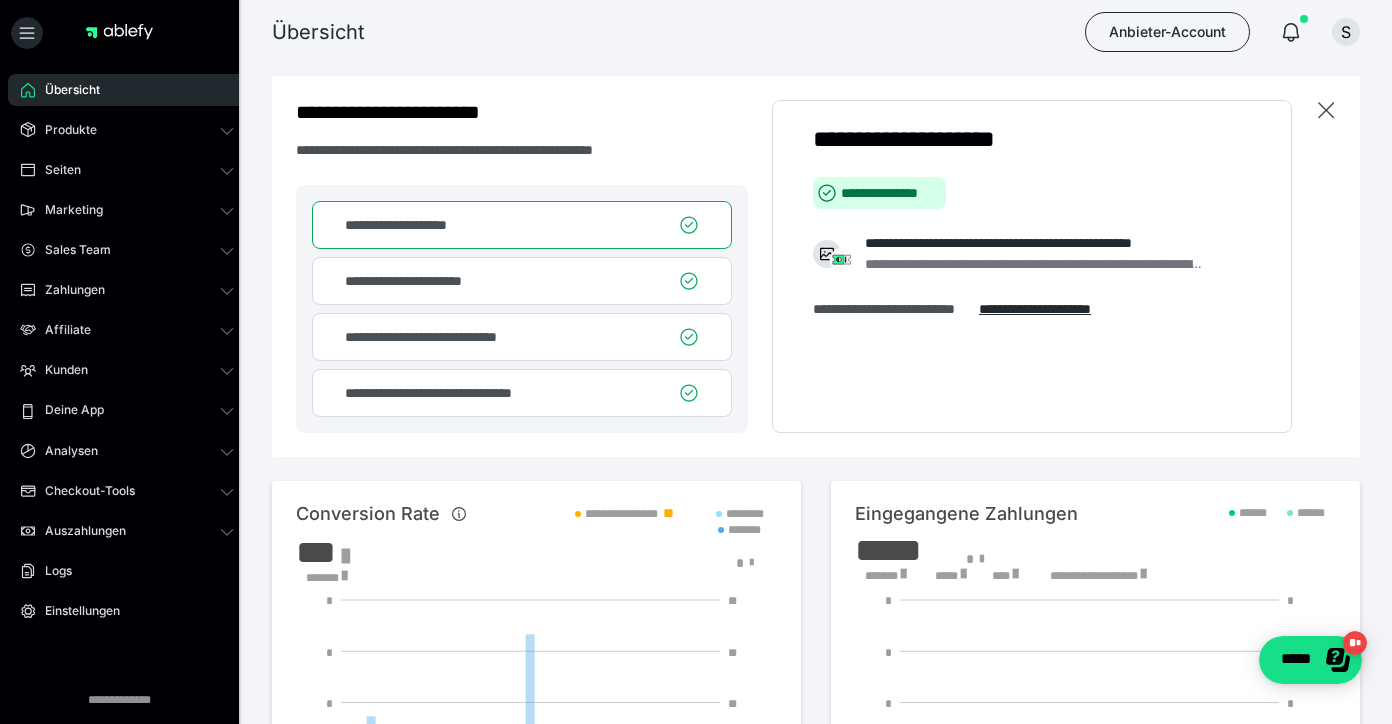 scroll, scrollTop: 0, scrollLeft: 0, axis: both 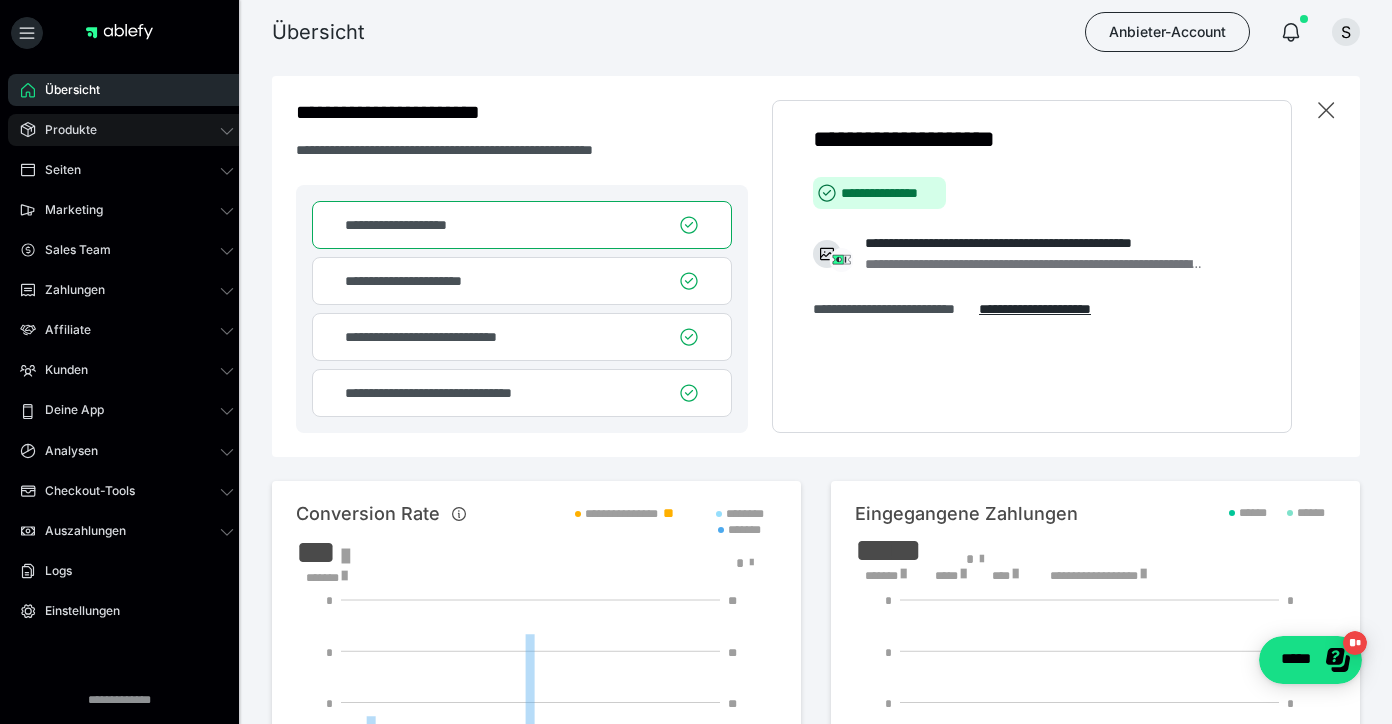 click on "Produkte" at bounding box center (127, 130) 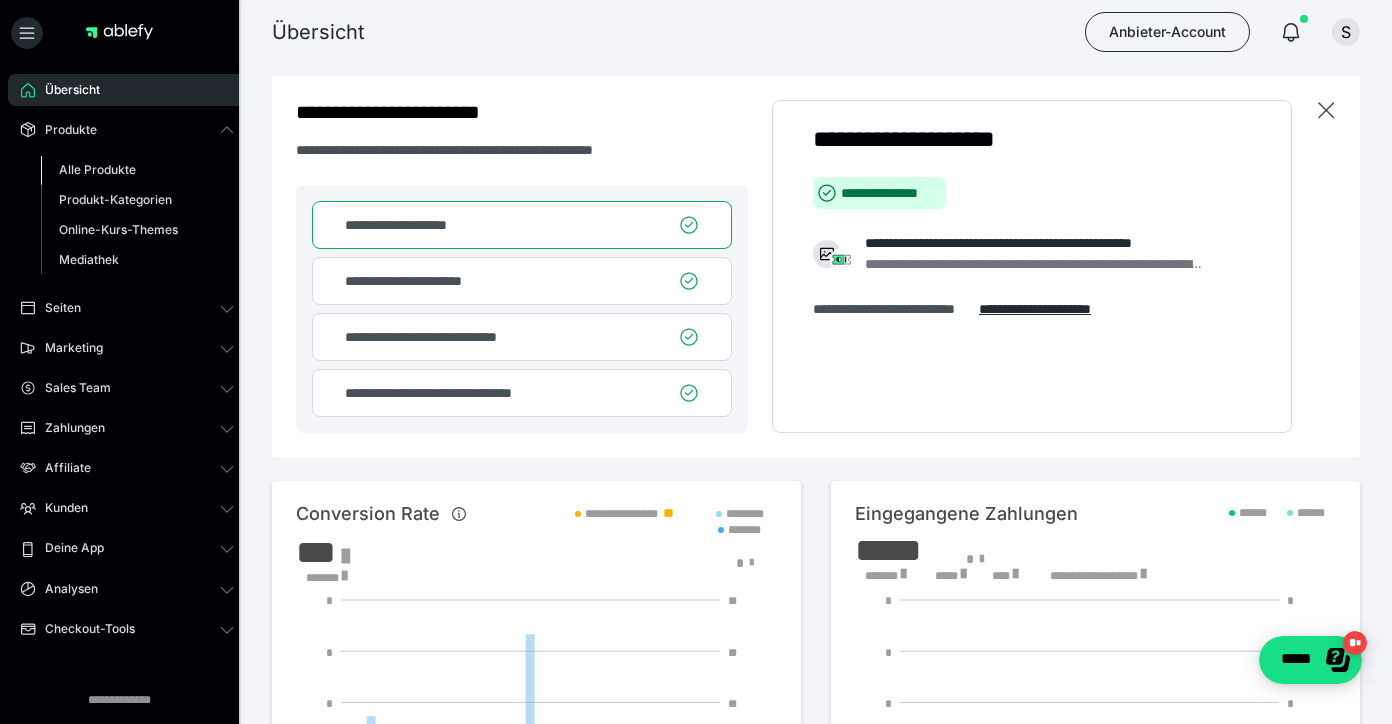 click on "Alle Produkte" at bounding box center (97, 169) 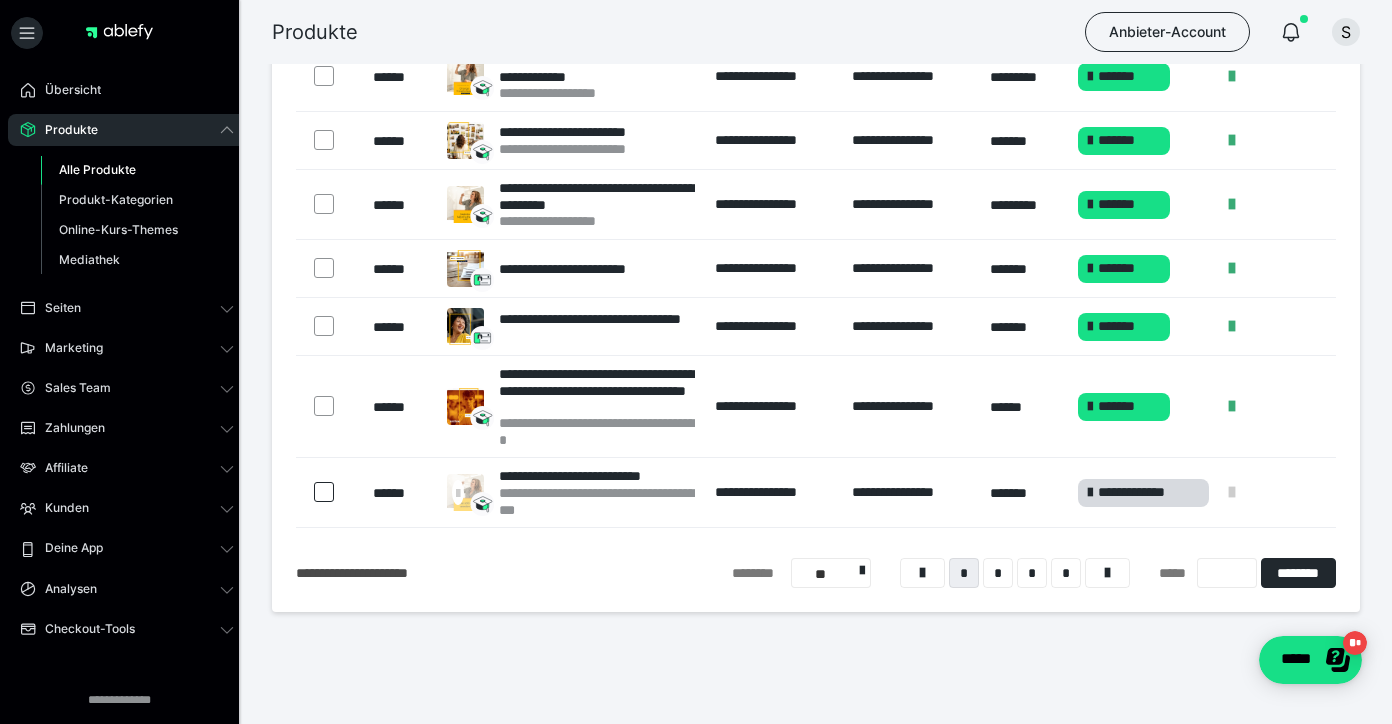 scroll, scrollTop: 441, scrollLeft: 0, axis: vertical 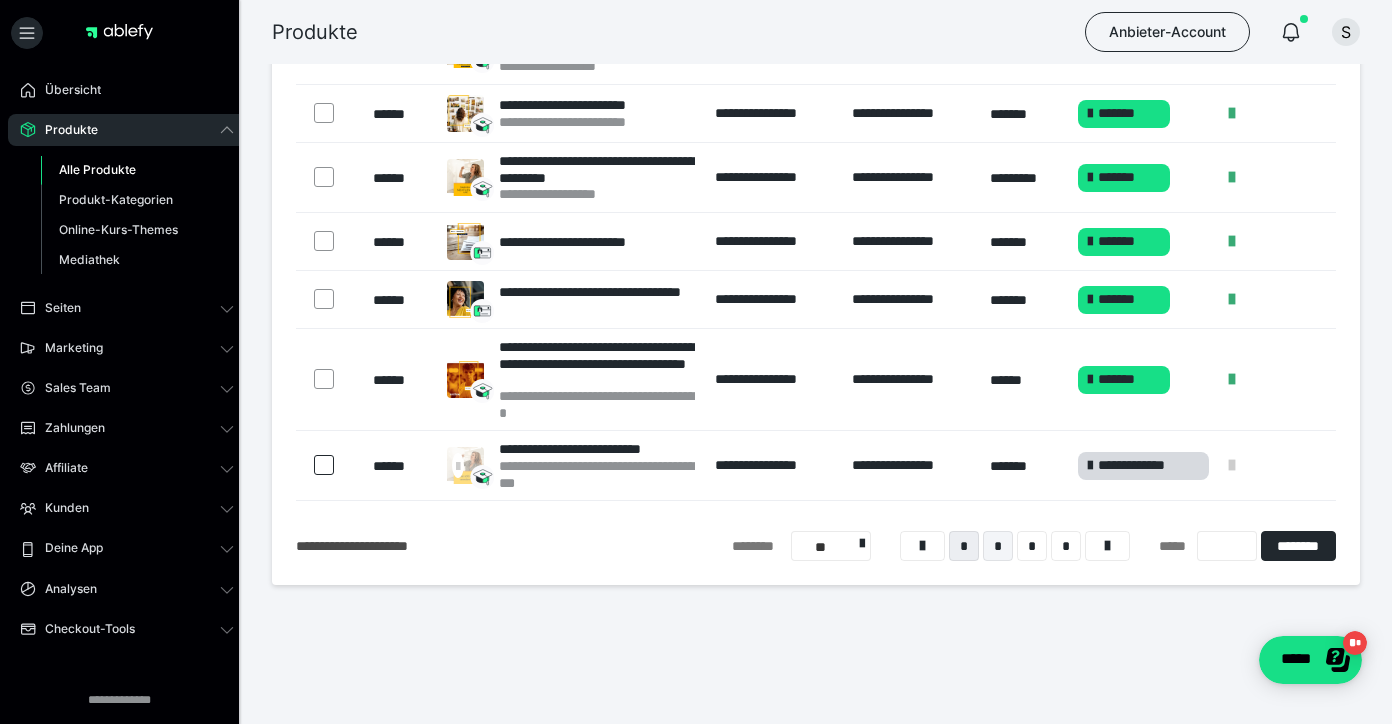 click on "*" at bounding box center (998, 546) 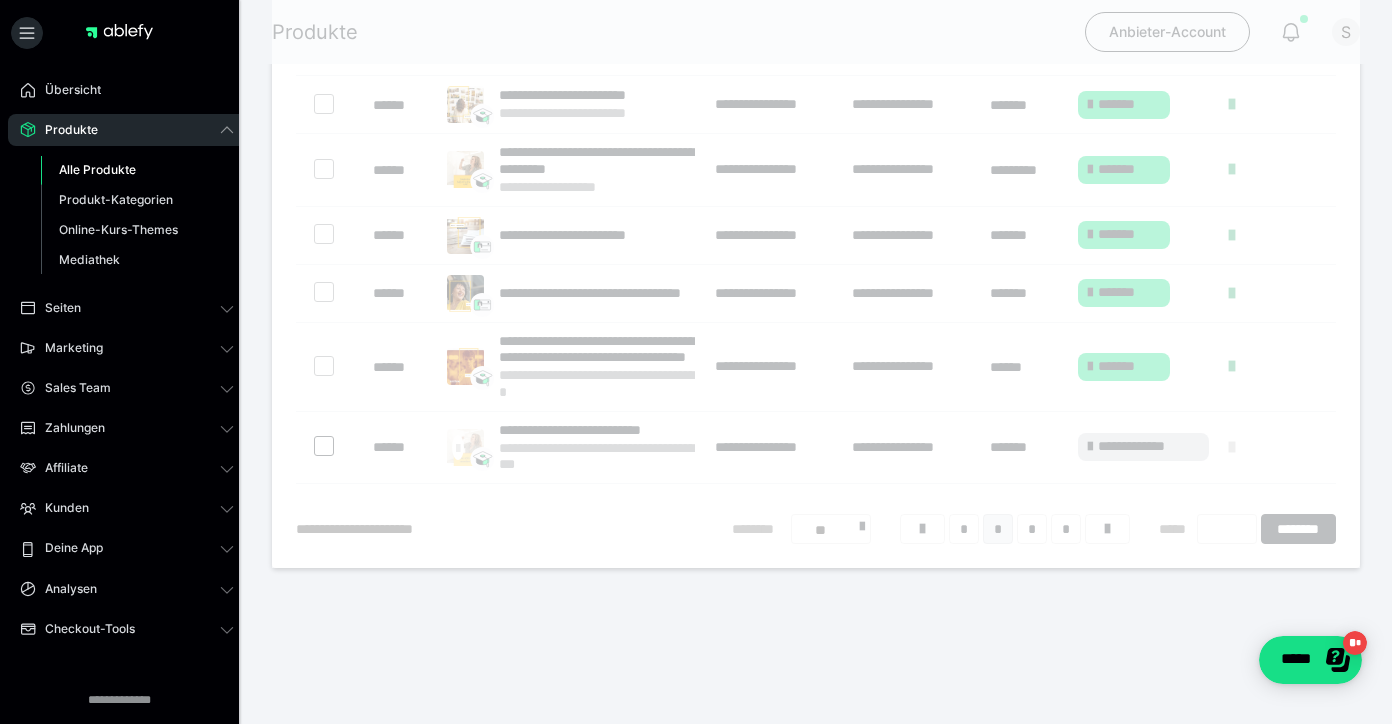 scroll, scrollTop: 16, scrollLeft: 0, axis: vertical 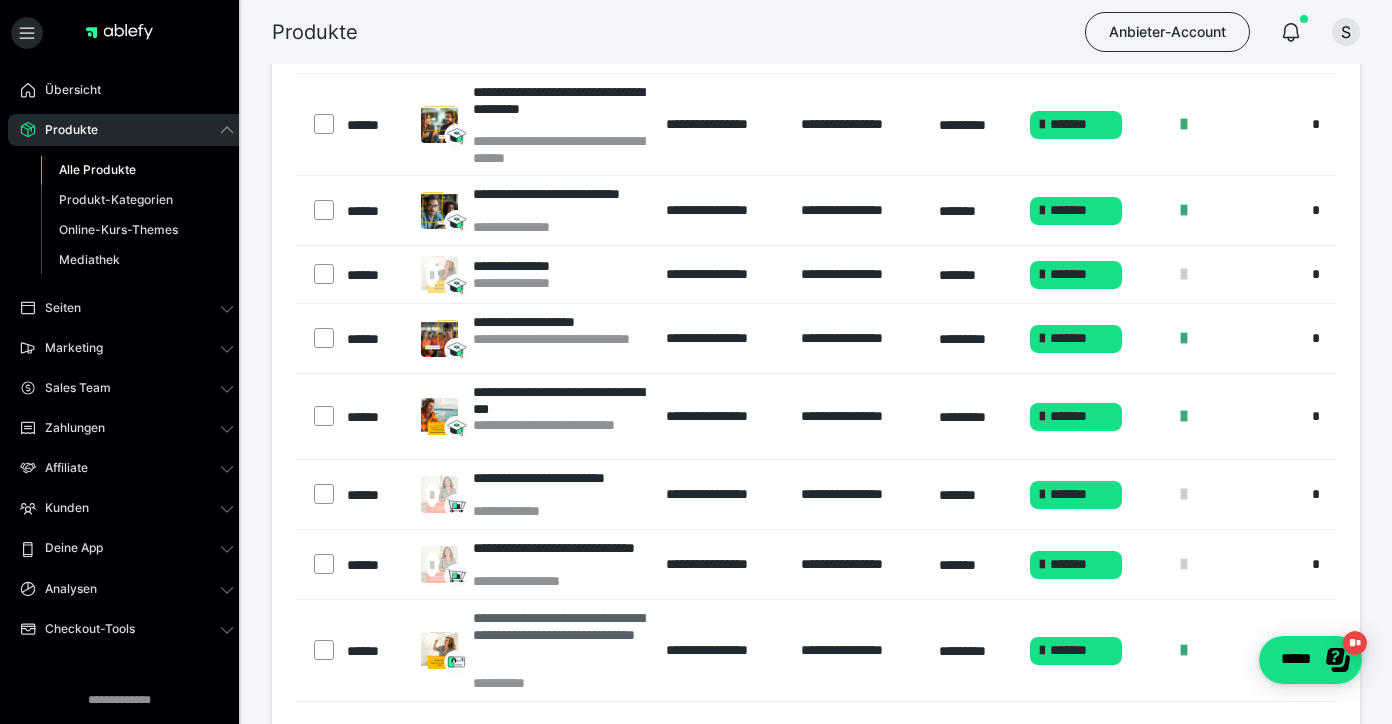 click on "**********" at bounding box center (559, 642) 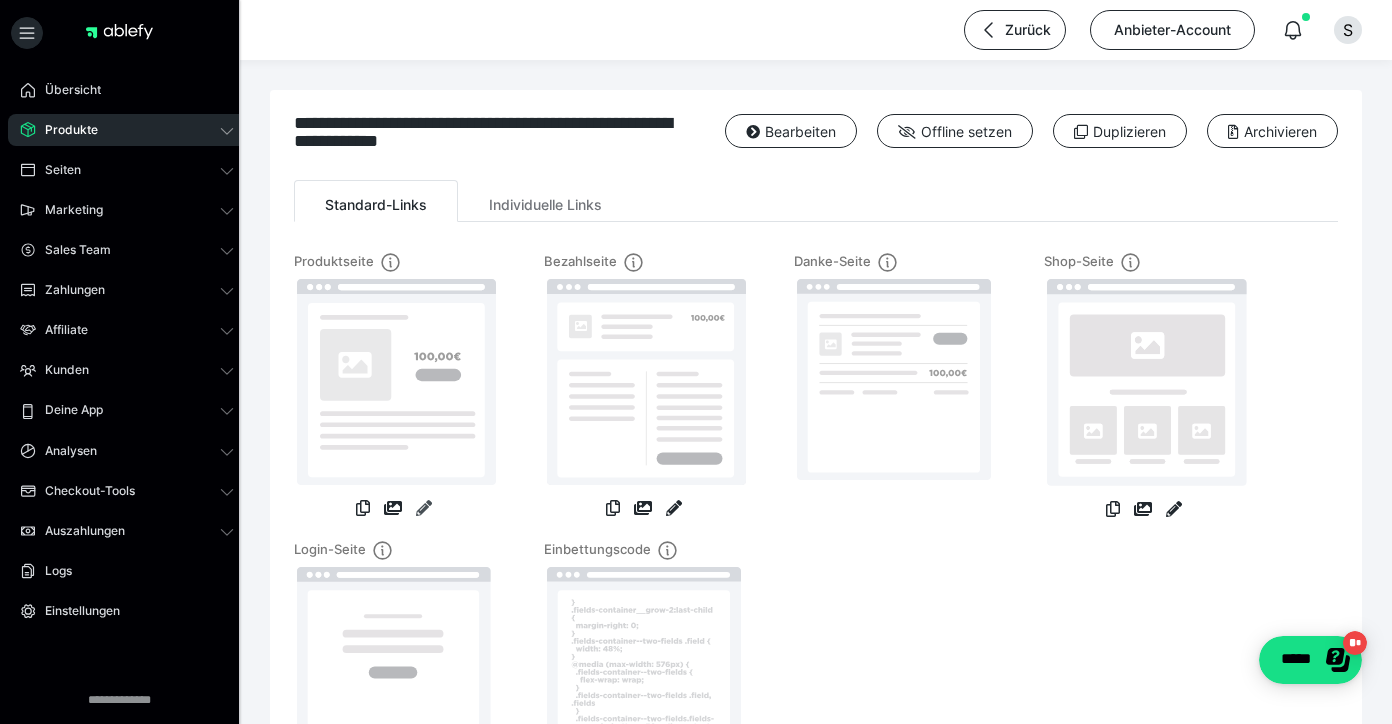 click at bounding box center (424, 508) 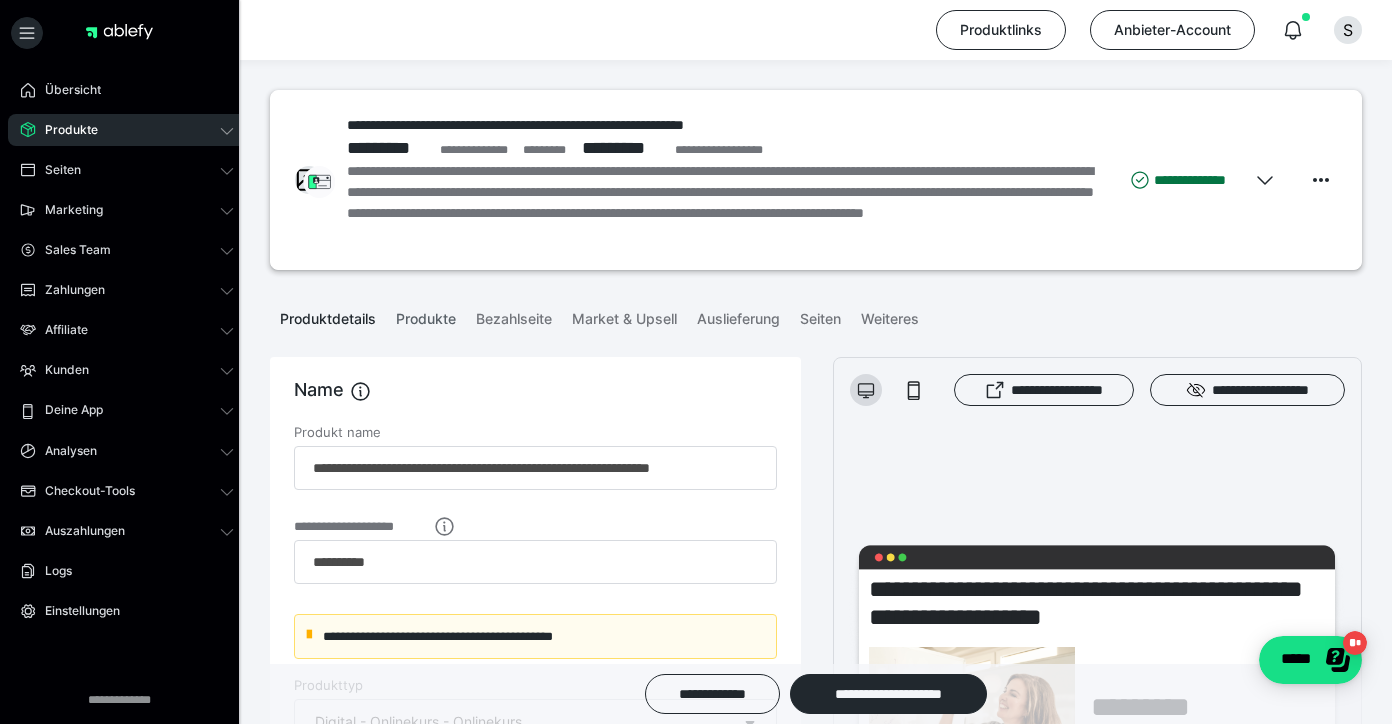 click on "Produkte" at bounding box center (426, 315) 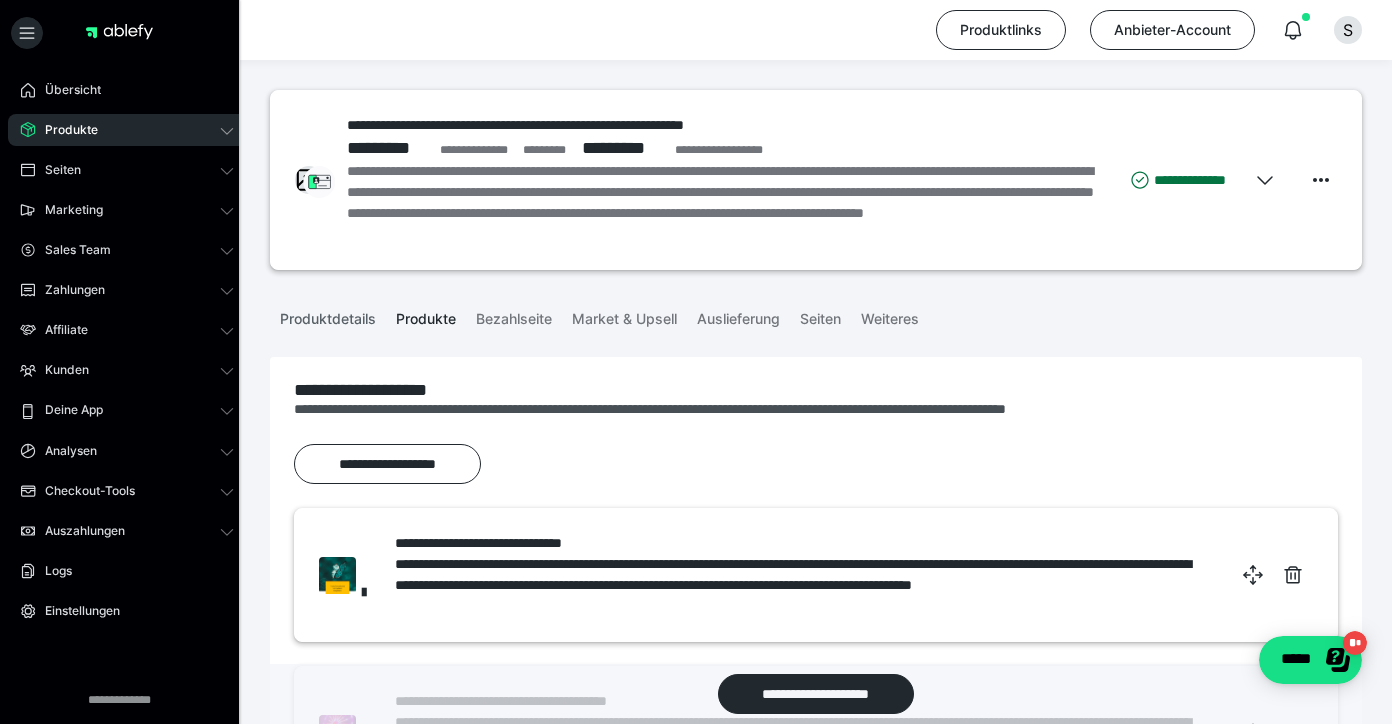 click on "Produktdetails" at bounding box center (328, 315) 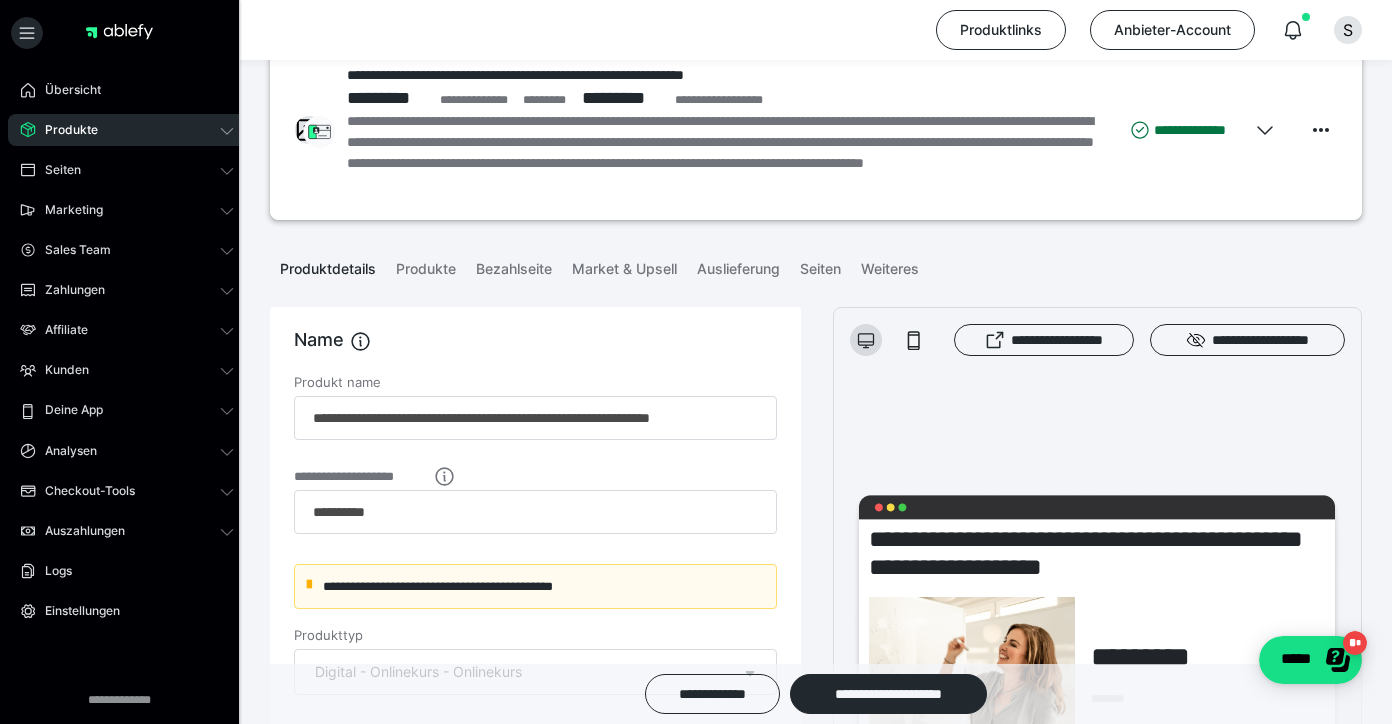 scroll, scrollTop: 10, scrollLeft: 0, axis: vertical 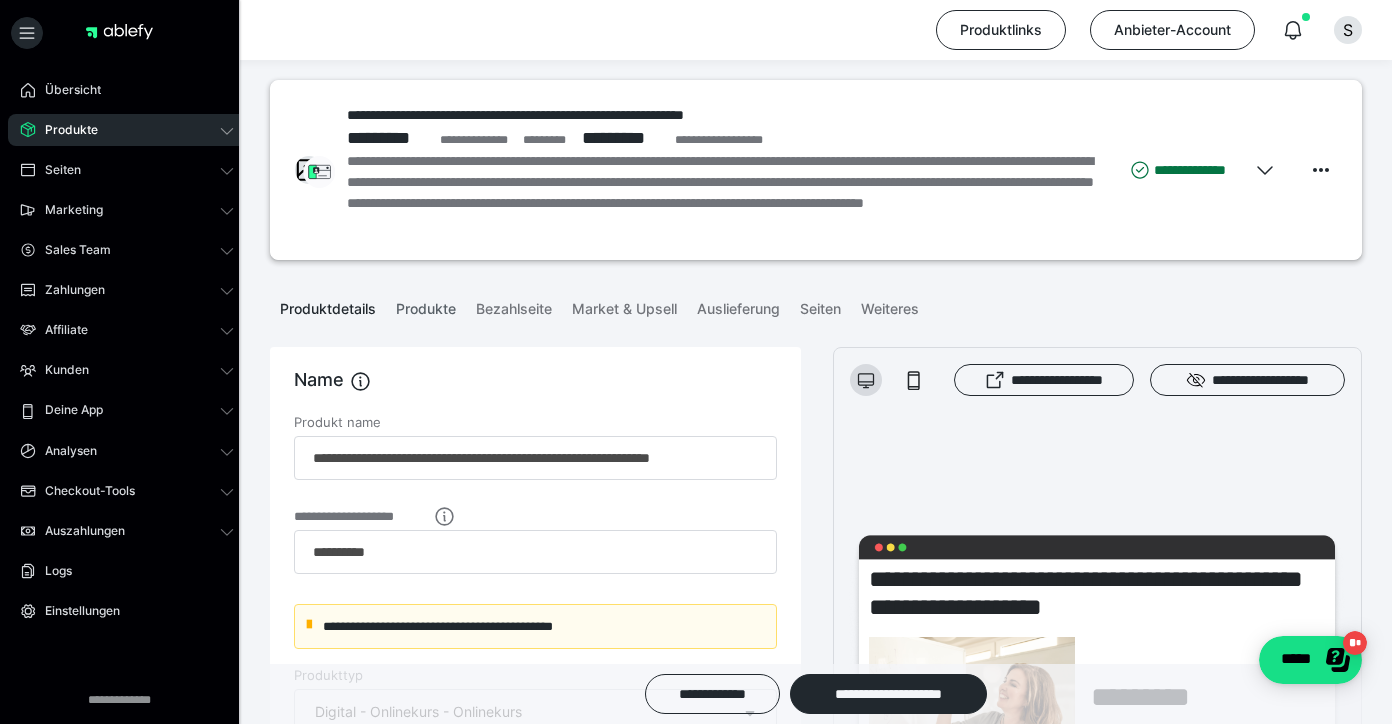 click on "Produkte" at bounding box center [426, 305] 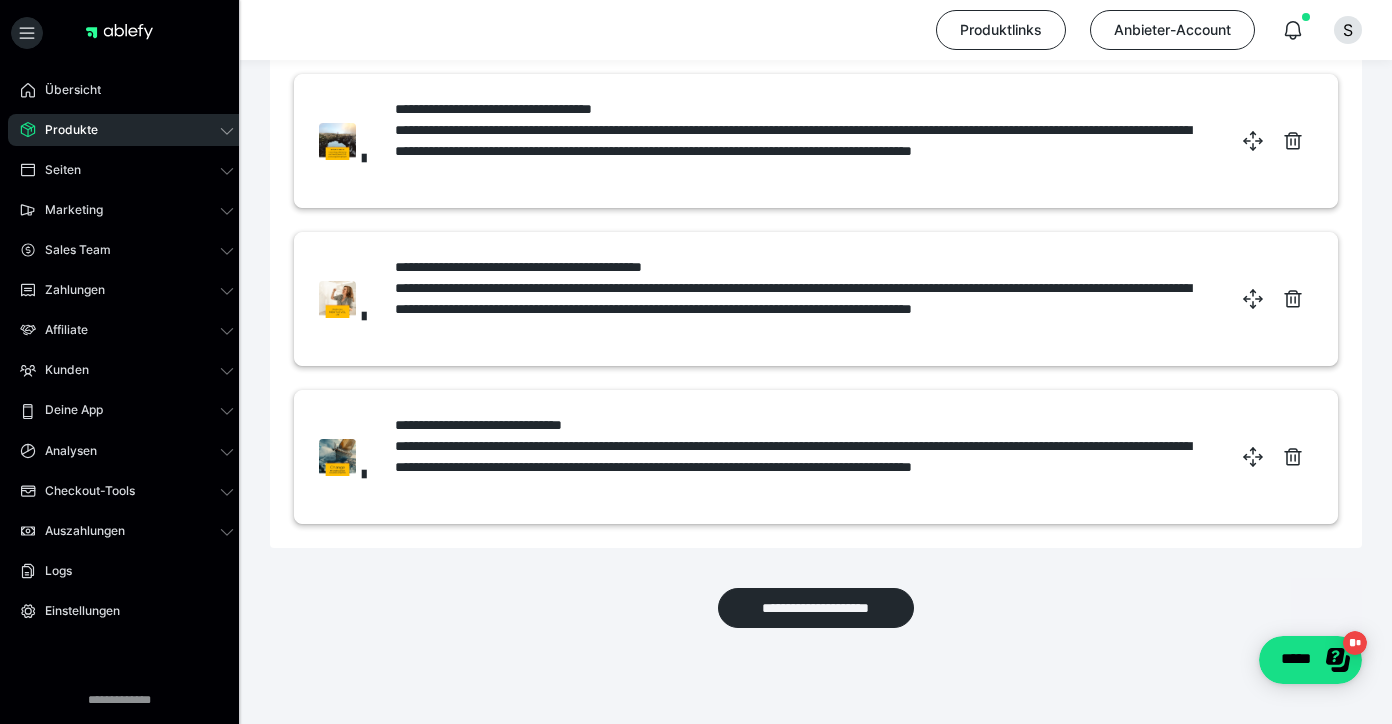 scroll, scrollTop: 911, scrollLeft: 0, axis: vertical 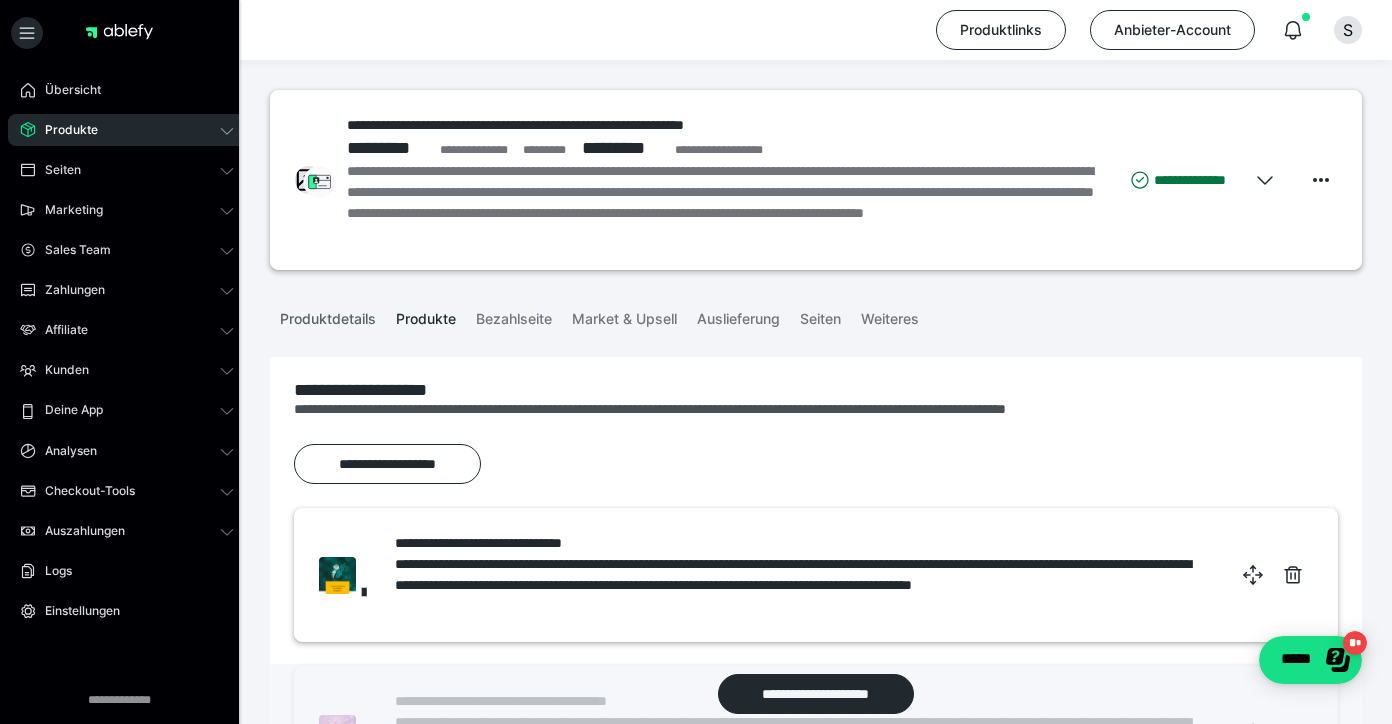 click on "Produktdetails" at bounding box center (328, 315) 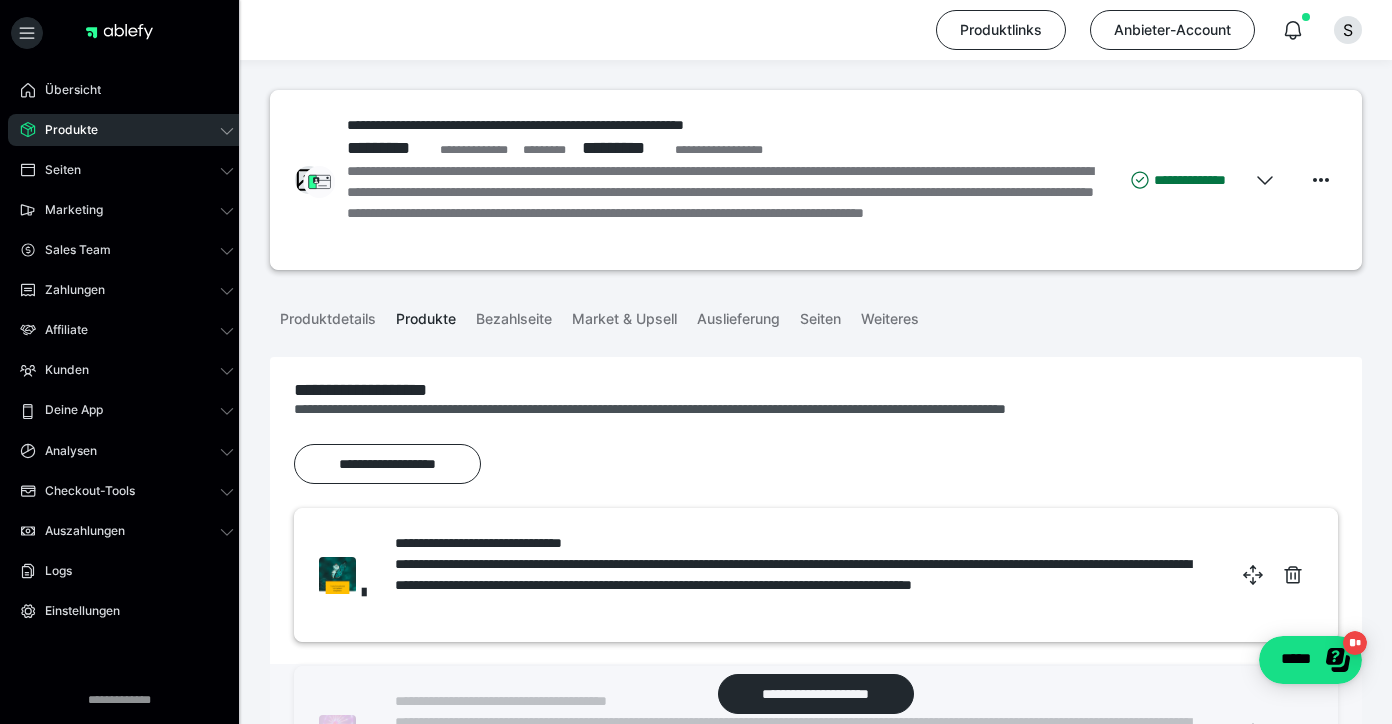 click on "Produkte" at bounding box center [127, 130] 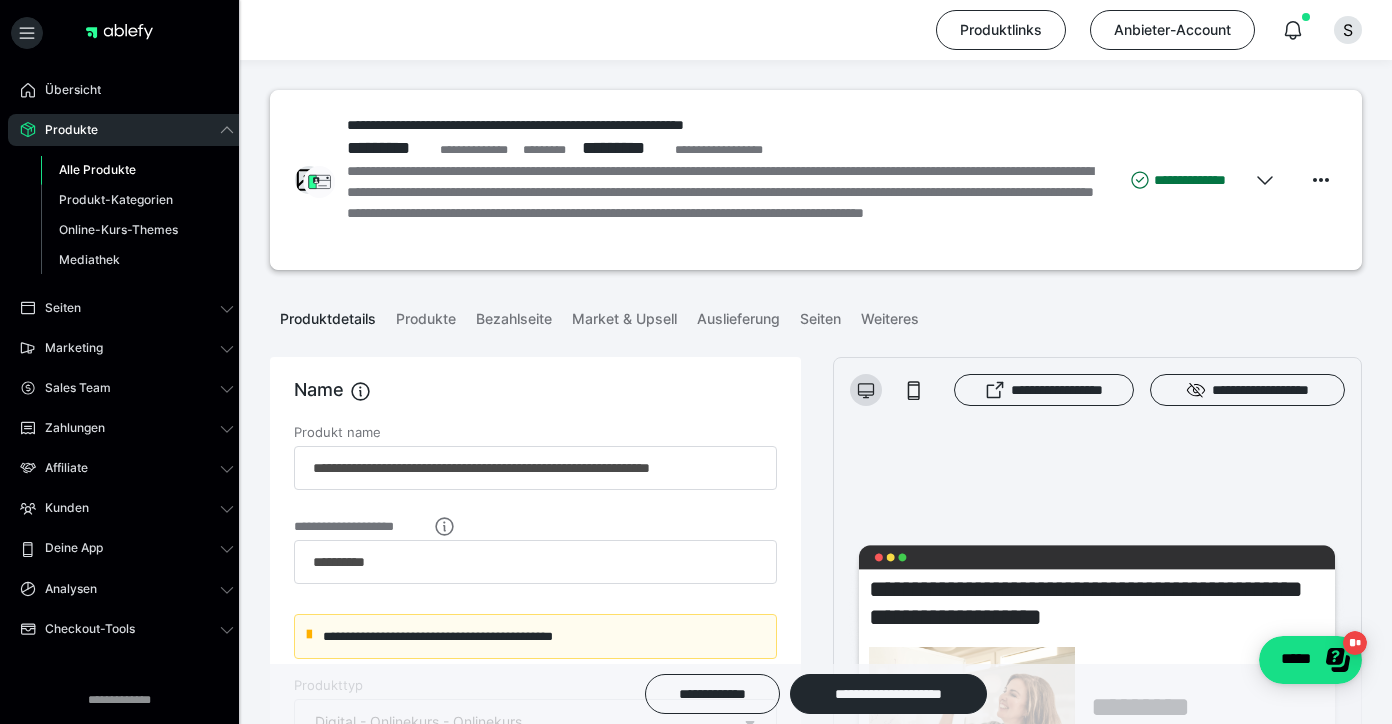 click on "Alle Produkte" at bounding box center [97, 169] 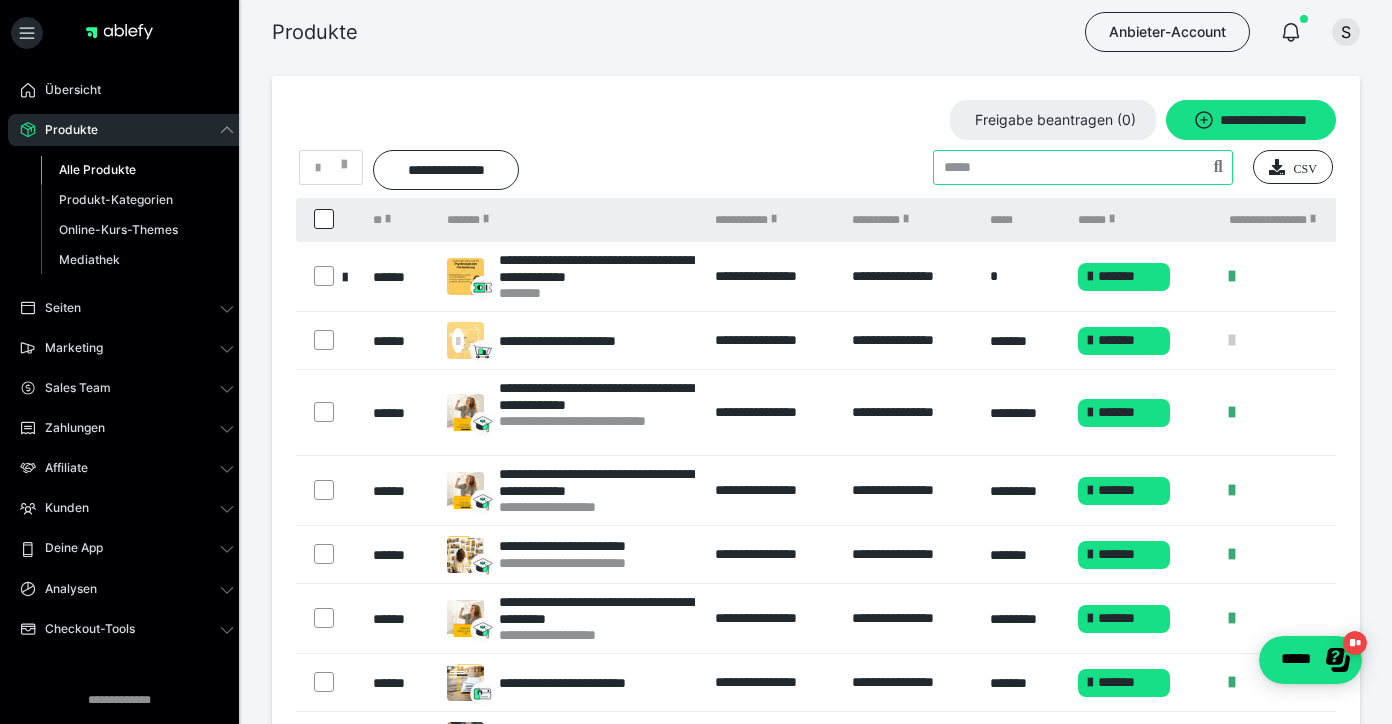 click at bounding box center (1083, 167) 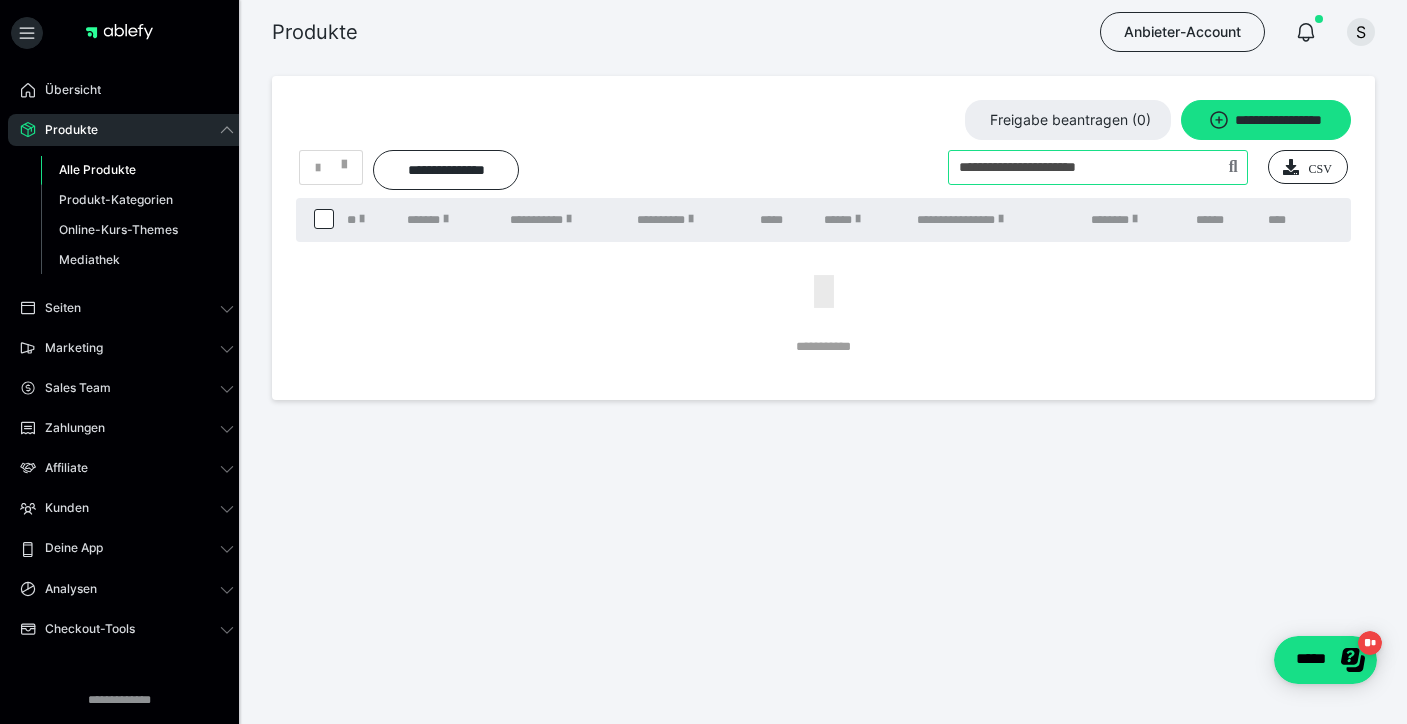 drag, startPoint x: 1159, startPoint y: 161, endPoint x: 1057, endPoint y: 159, distance: 102.01961 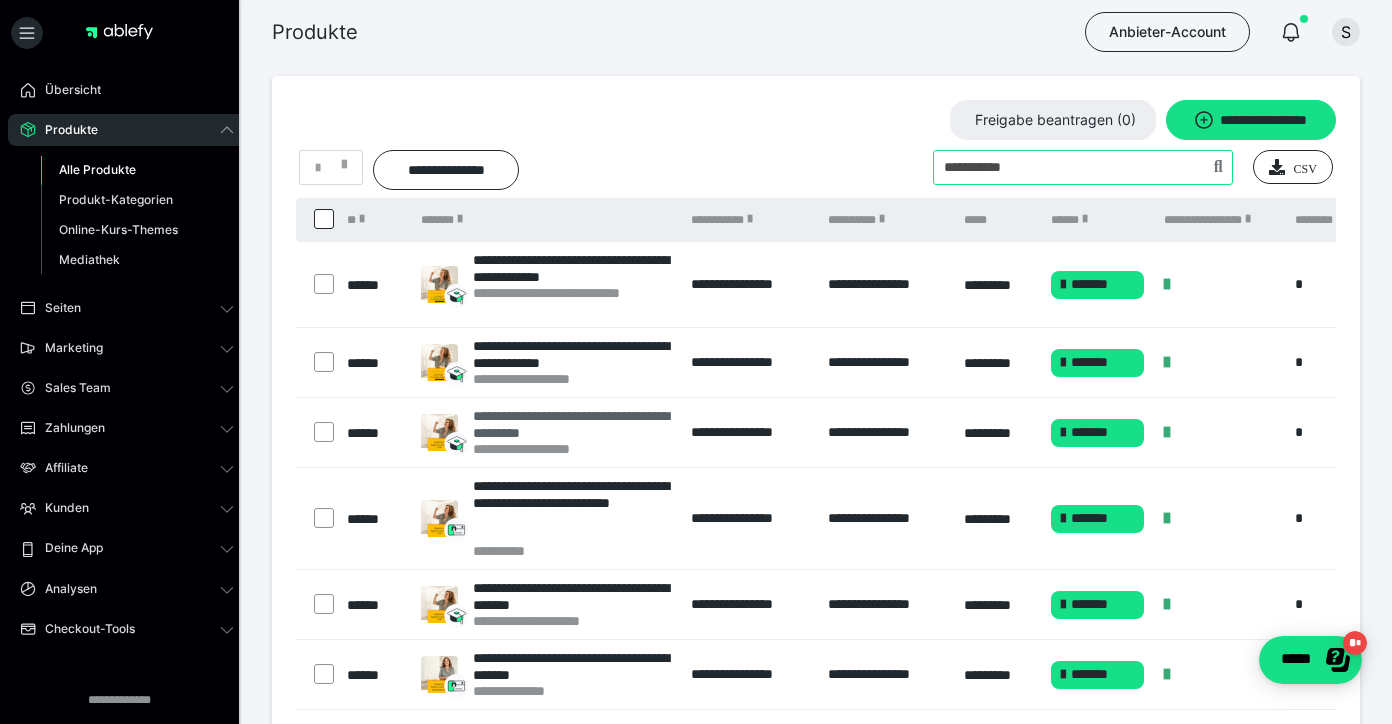 type on "**********" 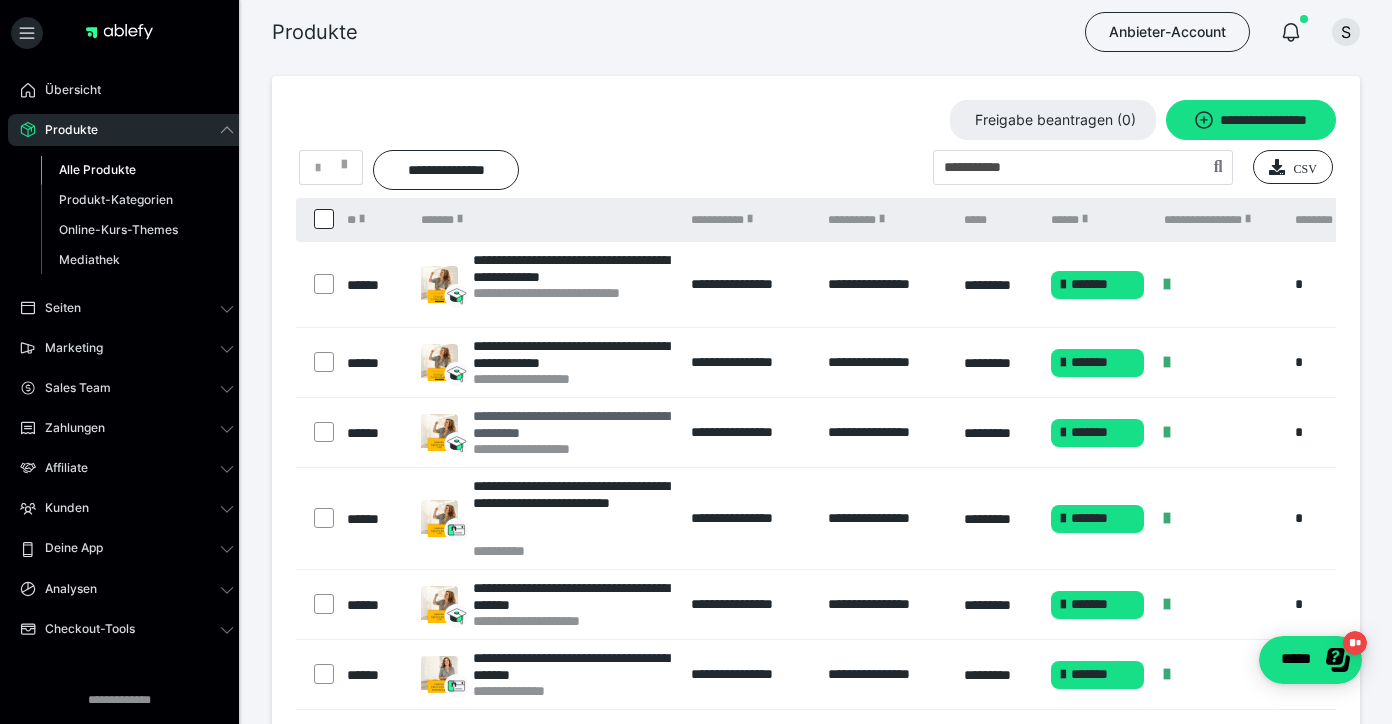 click on "**********" at bounding box center (572, 424) 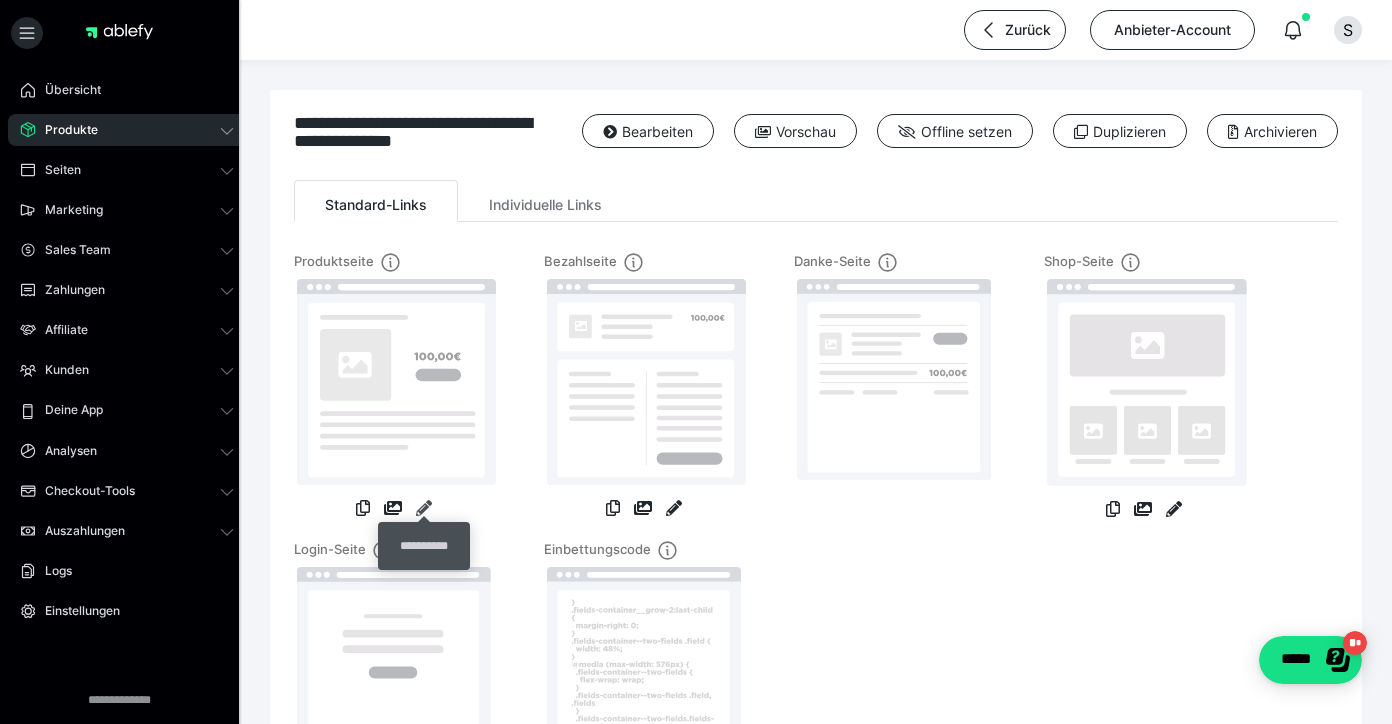 click at bounding box center (424, 508) 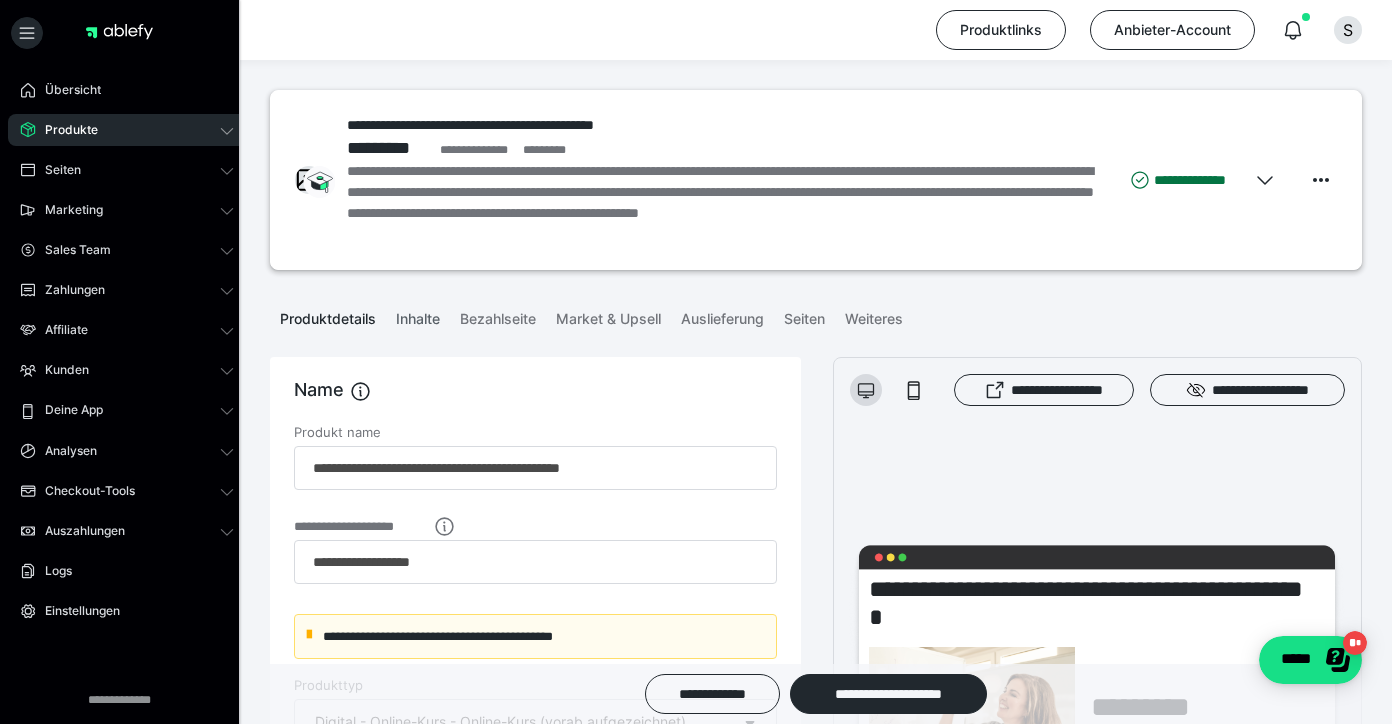 click on "Inhalte" at bounding box center [418, 315] 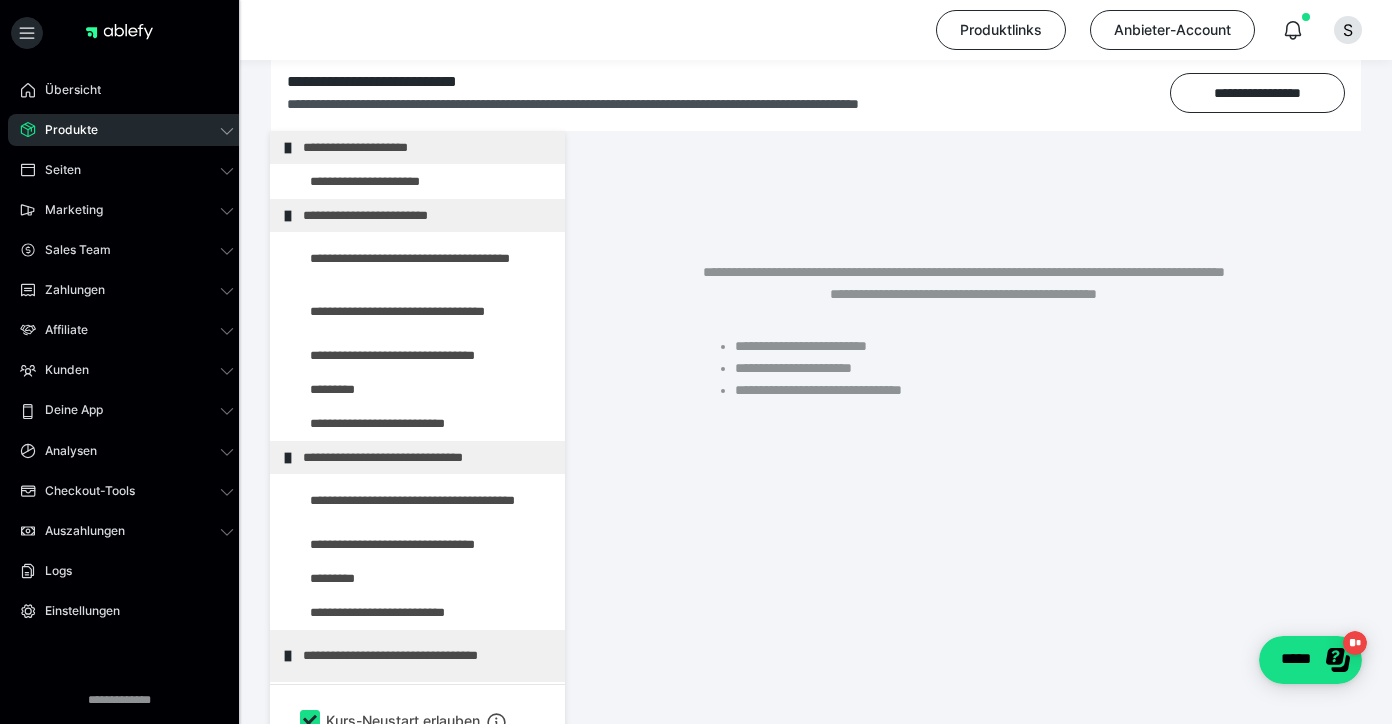 scroll, scrollTop: 374, scrollLeft: 0, axis: vertical 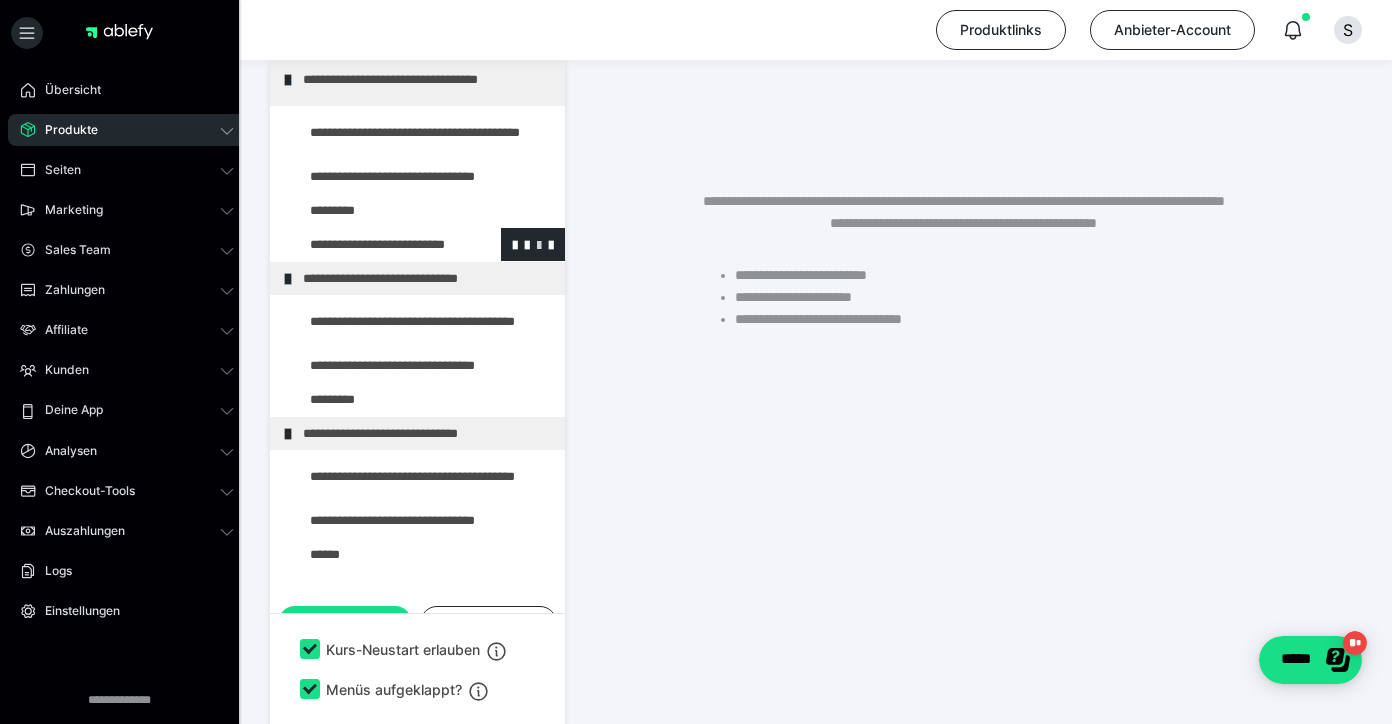 click at bounding box center [539, 244] 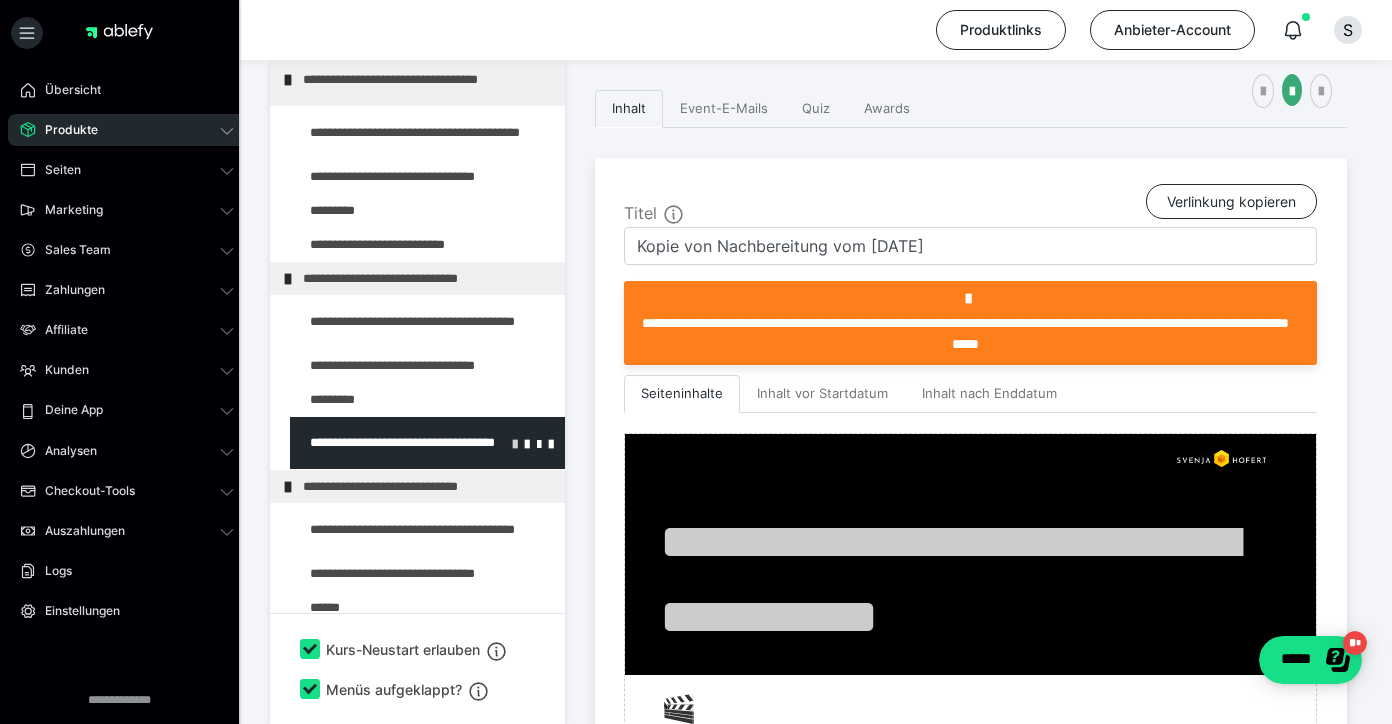 click at bounding box center (515, 443) 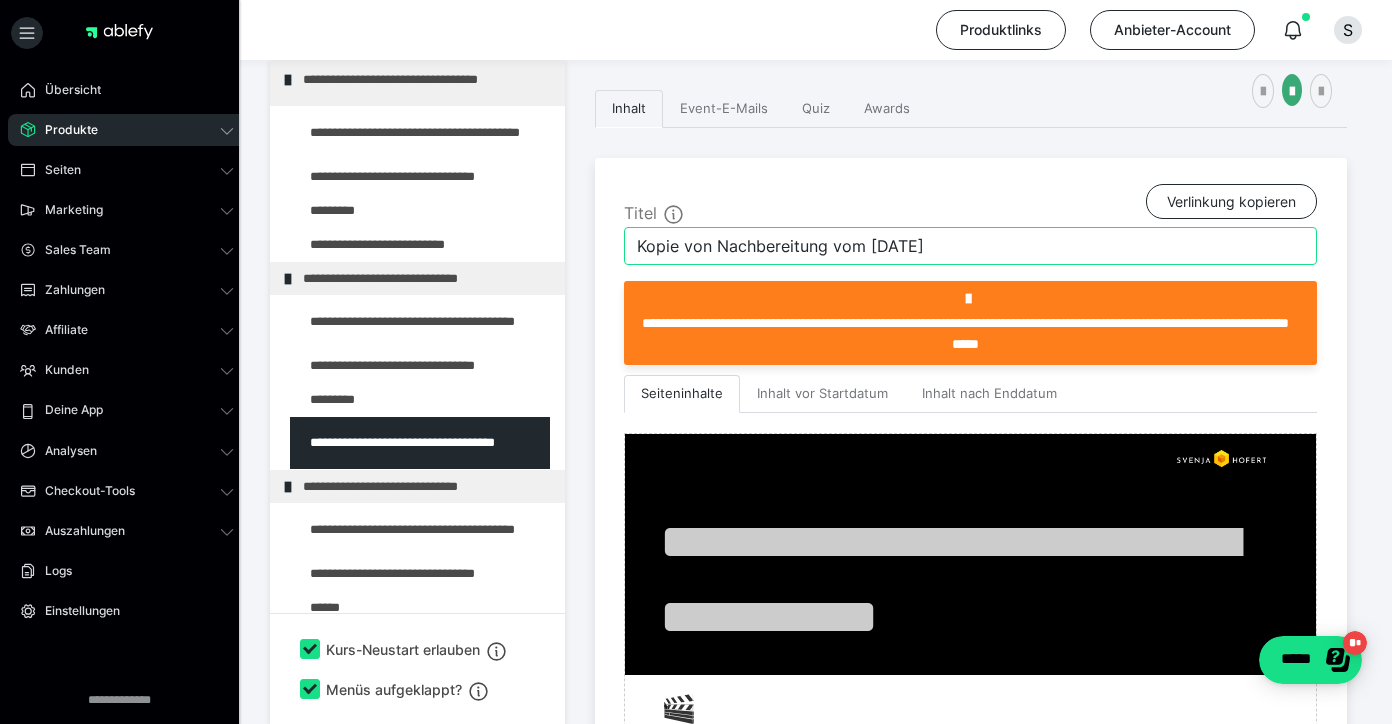 drag, startPoint x: 718, startPoint y: 247, endPoint x: 578, endPoint y: 242, distance: 140.08926 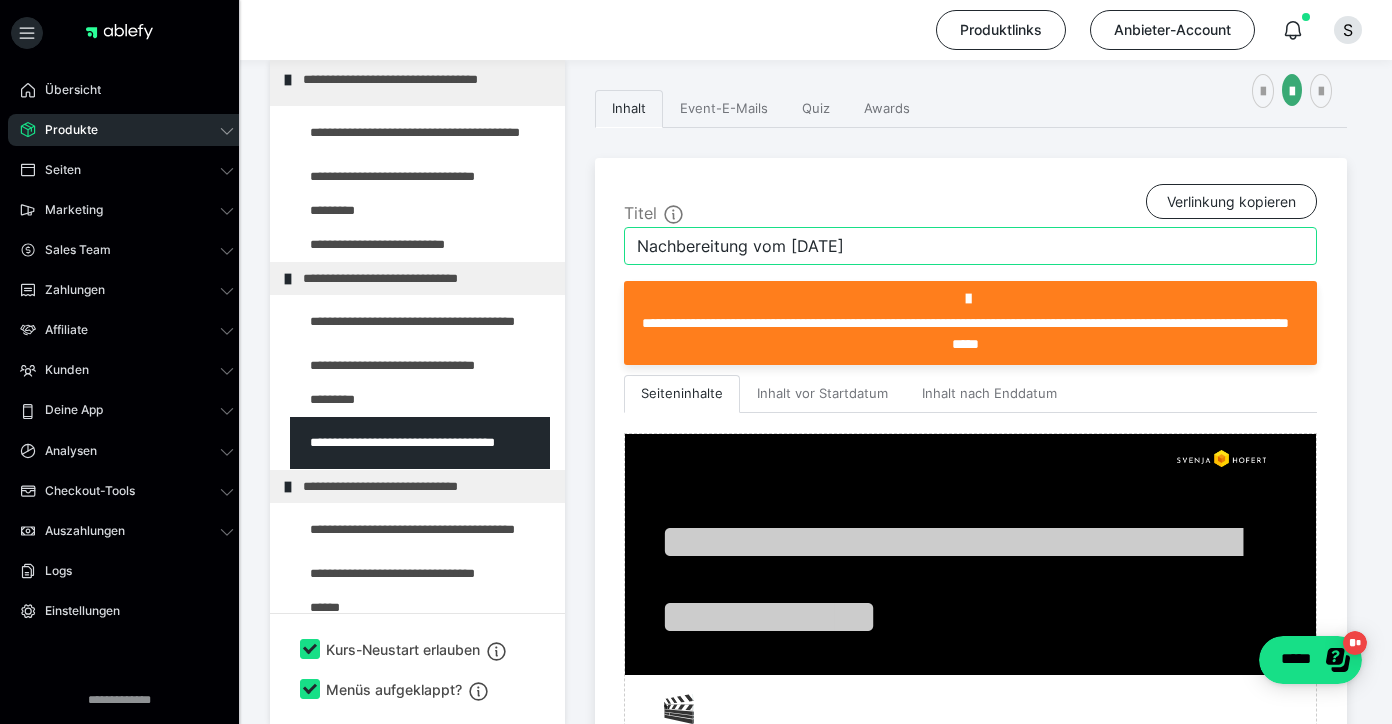 drag, startPoint x: 877, startPoint y: 242, endPoint x: 789, endPoint y: 243, distance: 88.005684 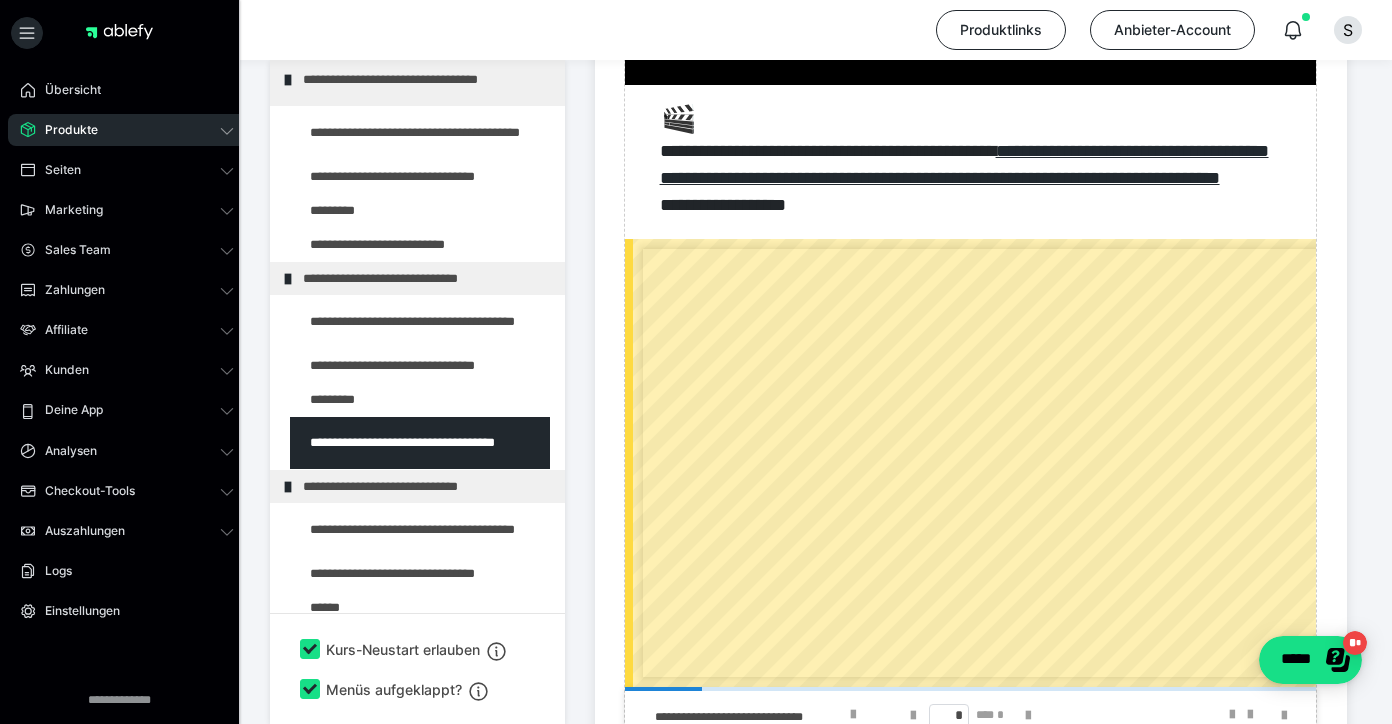scroll, scrollTop: 961, scrollLeft: 0, axis: vertical 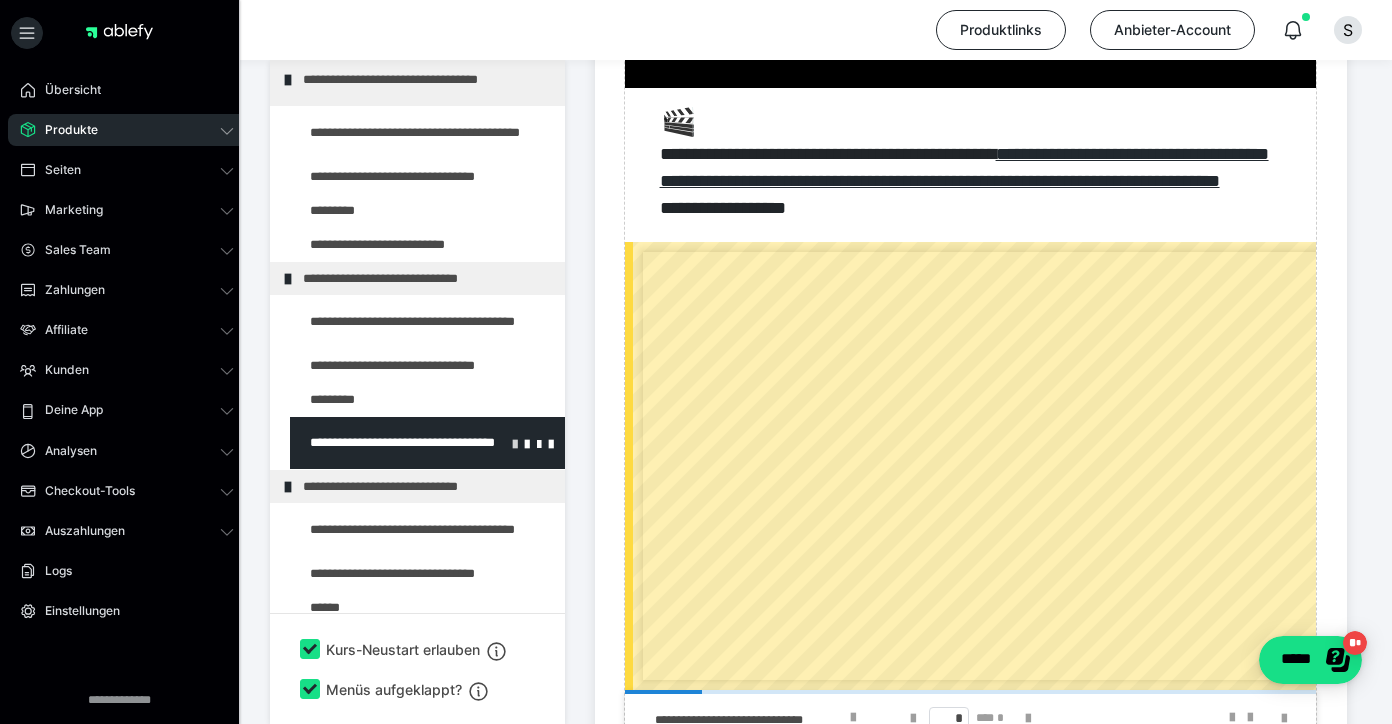 type on "Nachbereitung vom [DATE]" 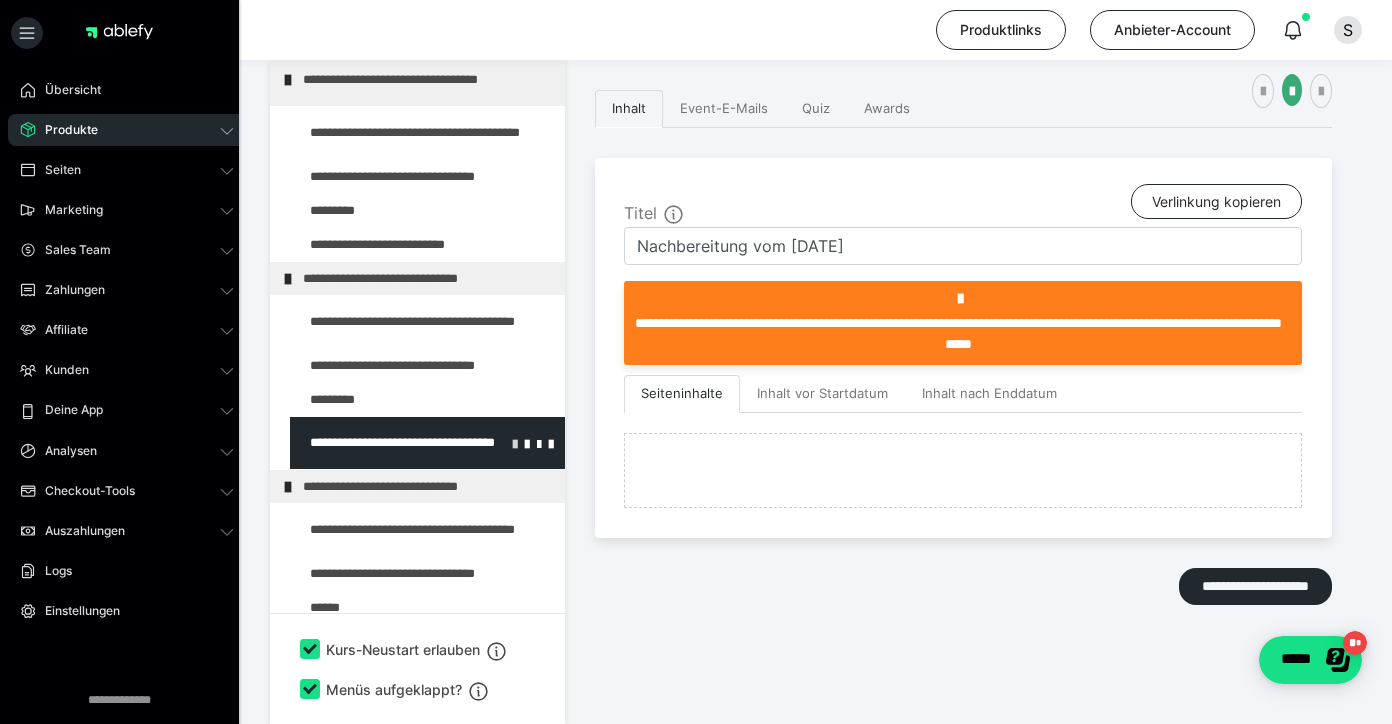 scroll, scrollTop: 374, scrollLeft: 0, axis: vertical 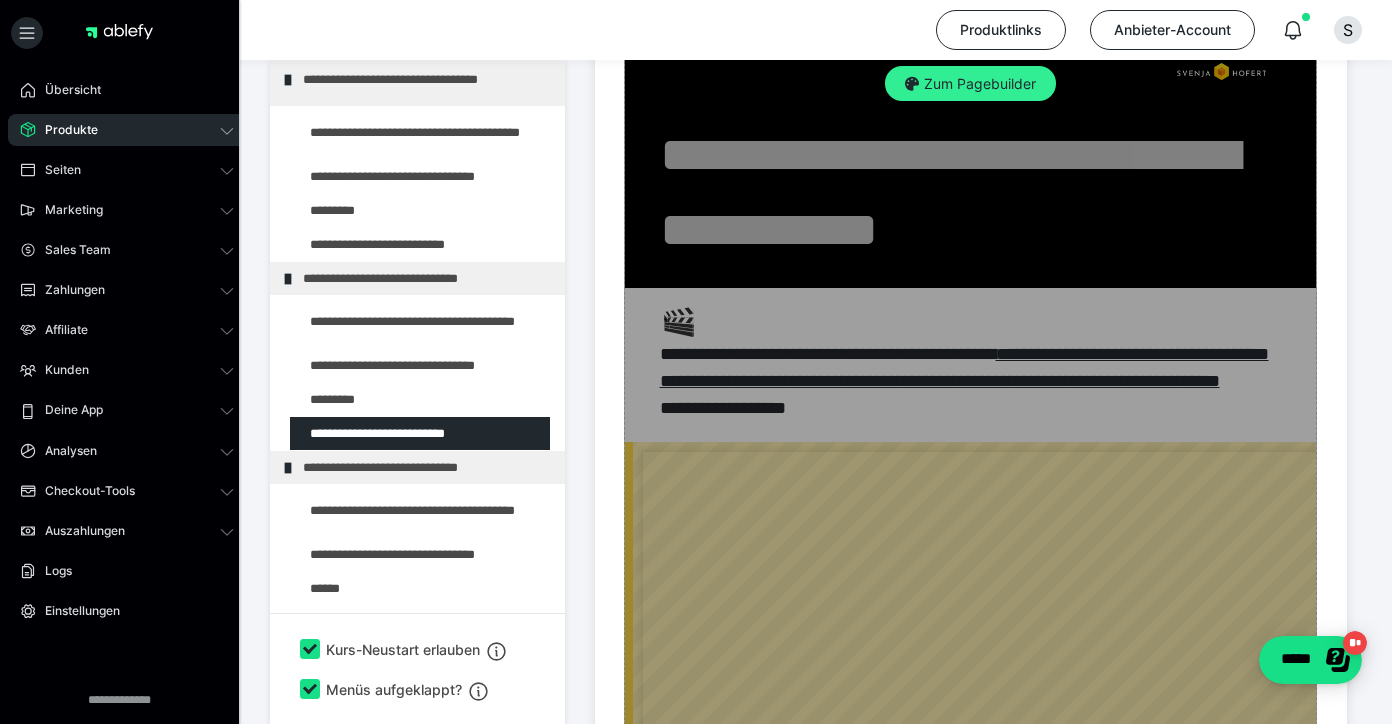 click on "Zum Pagebuilder" at bounding box center (970, 84) 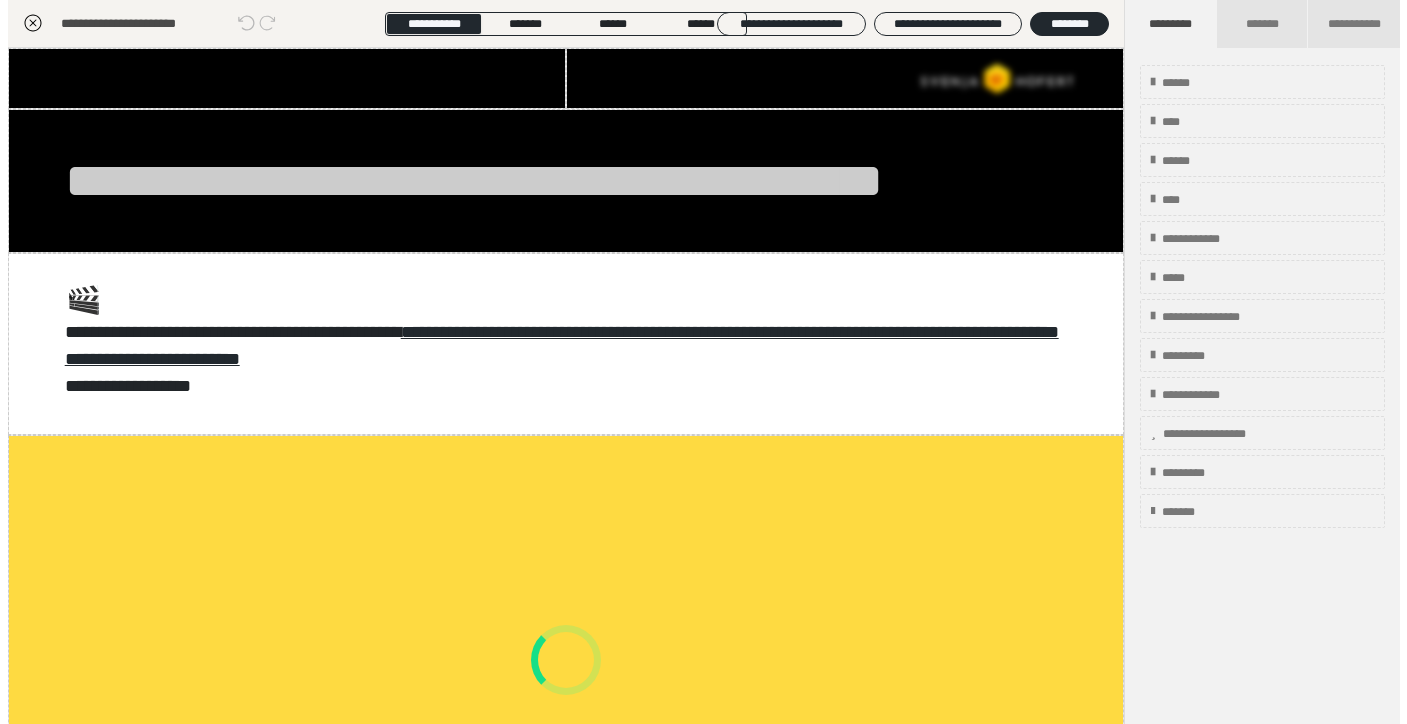 scroll, scrollTop: 374, scrollLeft: 0, axis: vertical 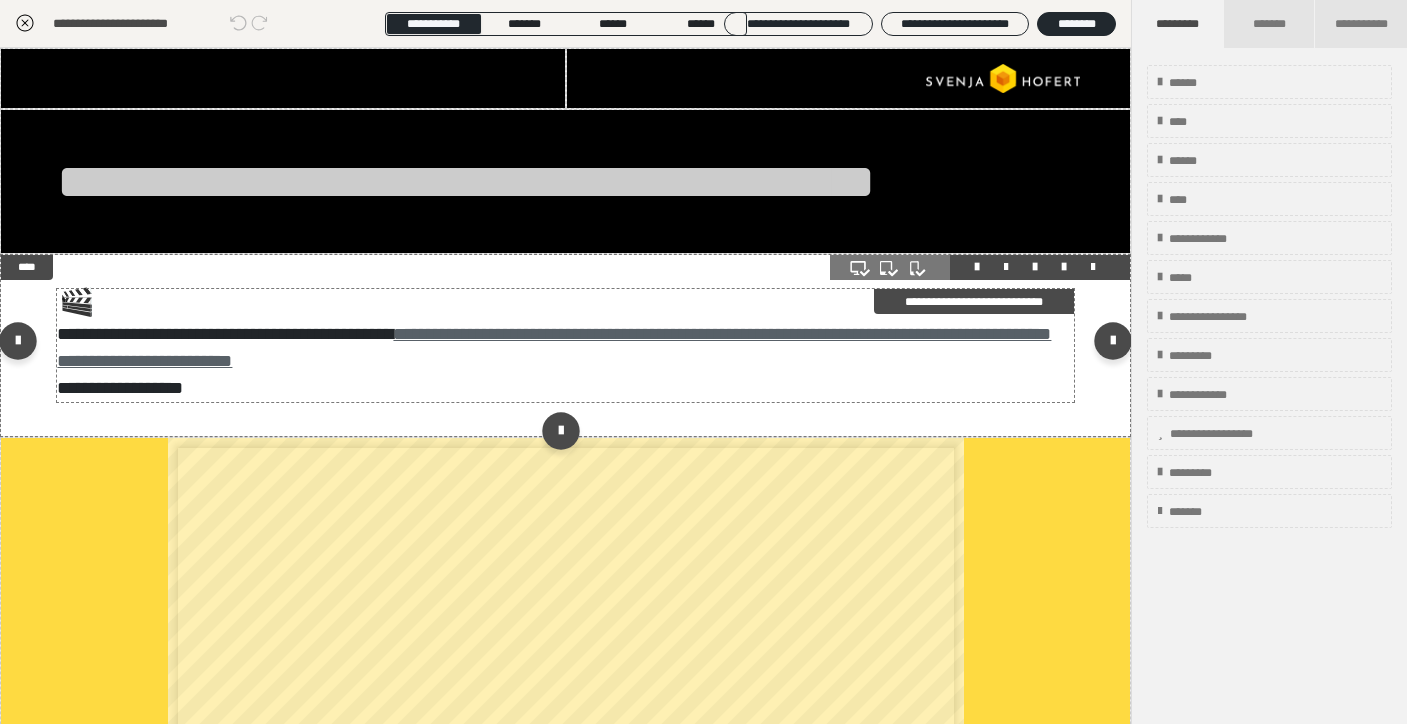 click on "**********" at bounding box center [554, 347] 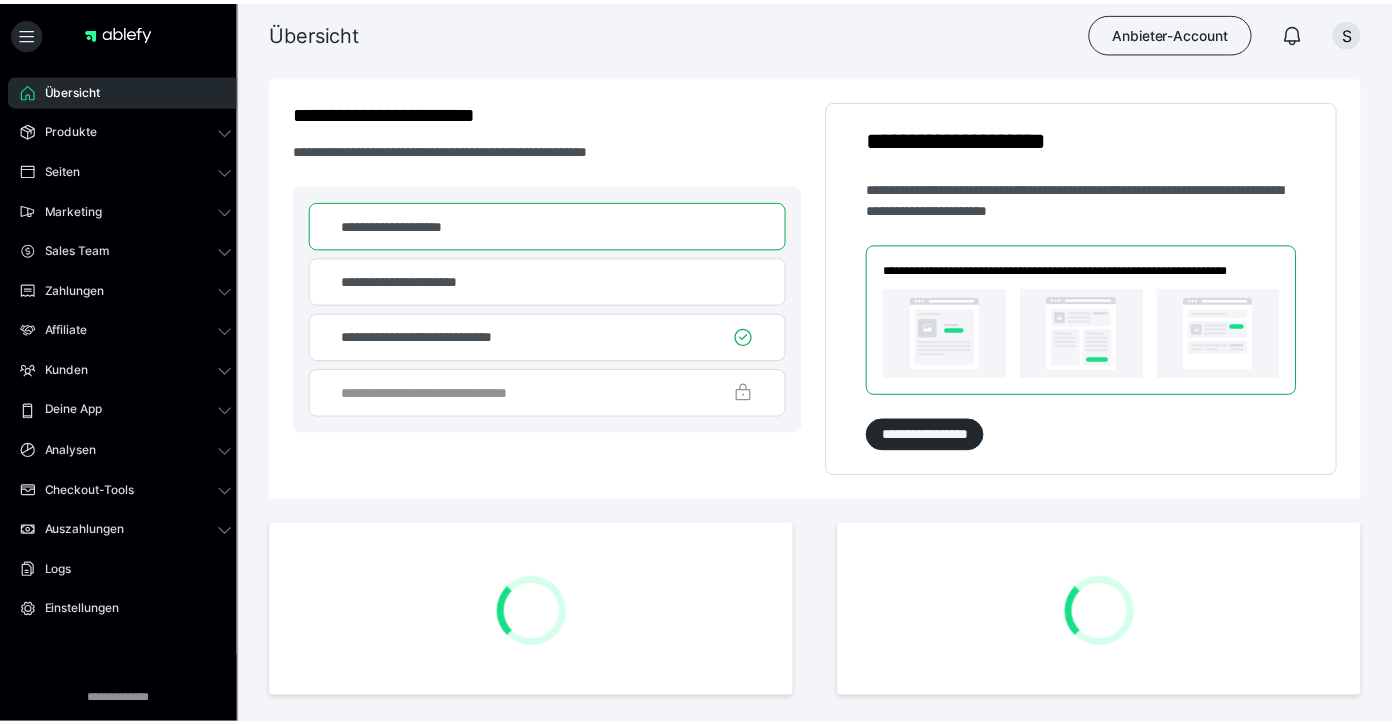 scroll, scrollTop: 0, scrollLeft: 0, axis: both 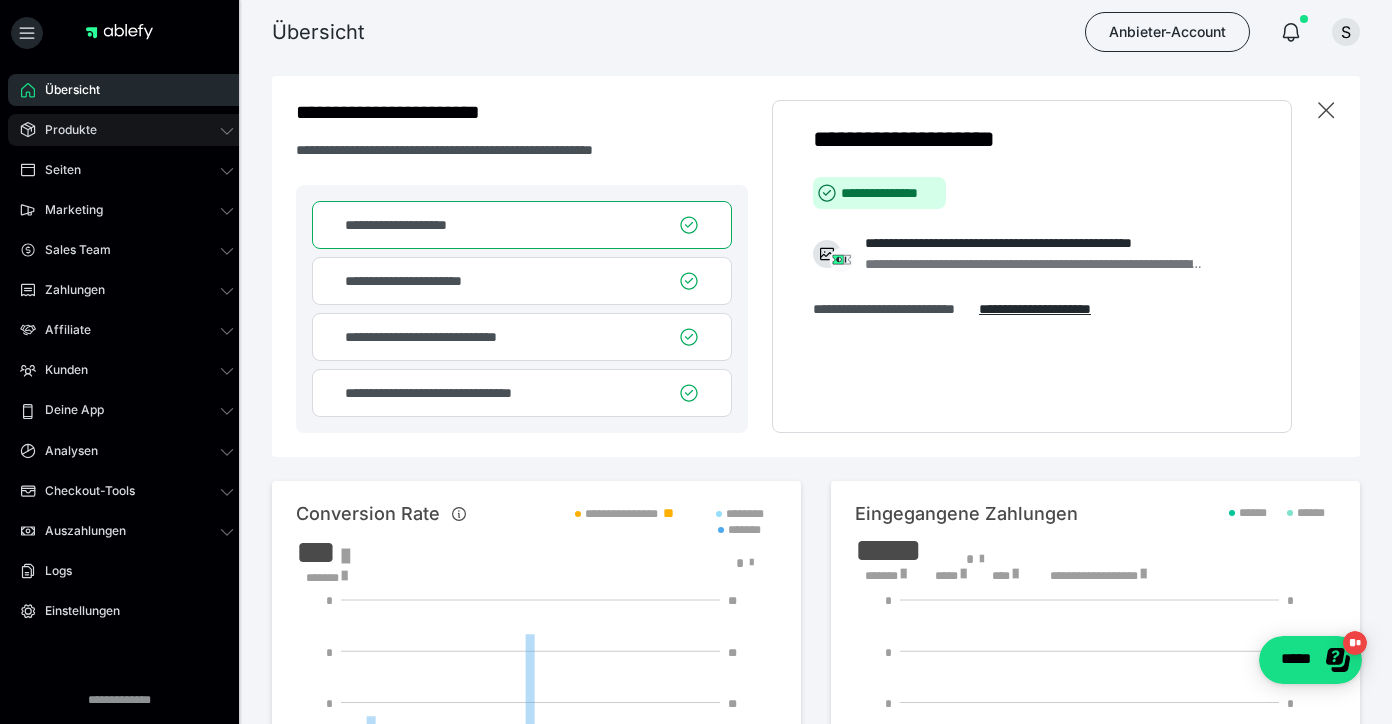 click on "Produkte" at bounding box center [127, 130] 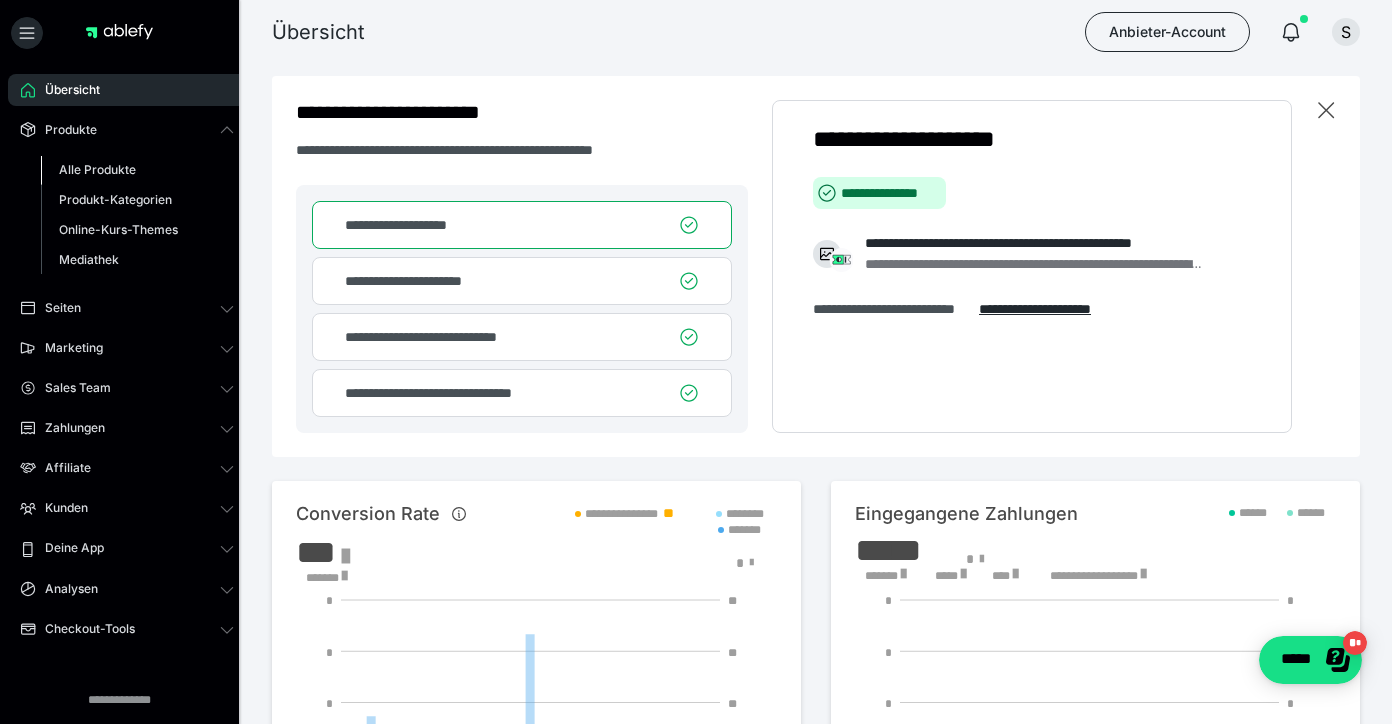 click on "Alle Produkte" at bounding box center [97, 169] 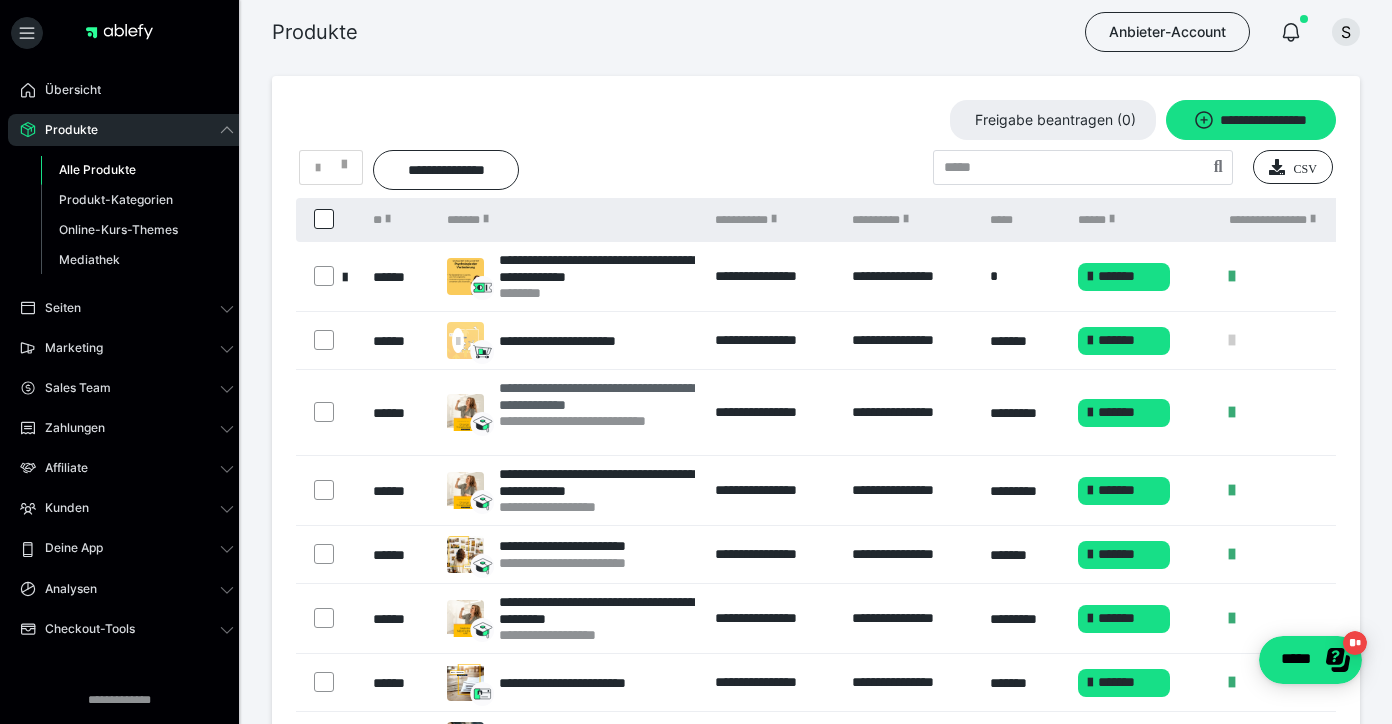 click on "**********" at bounding box center [597, 396] 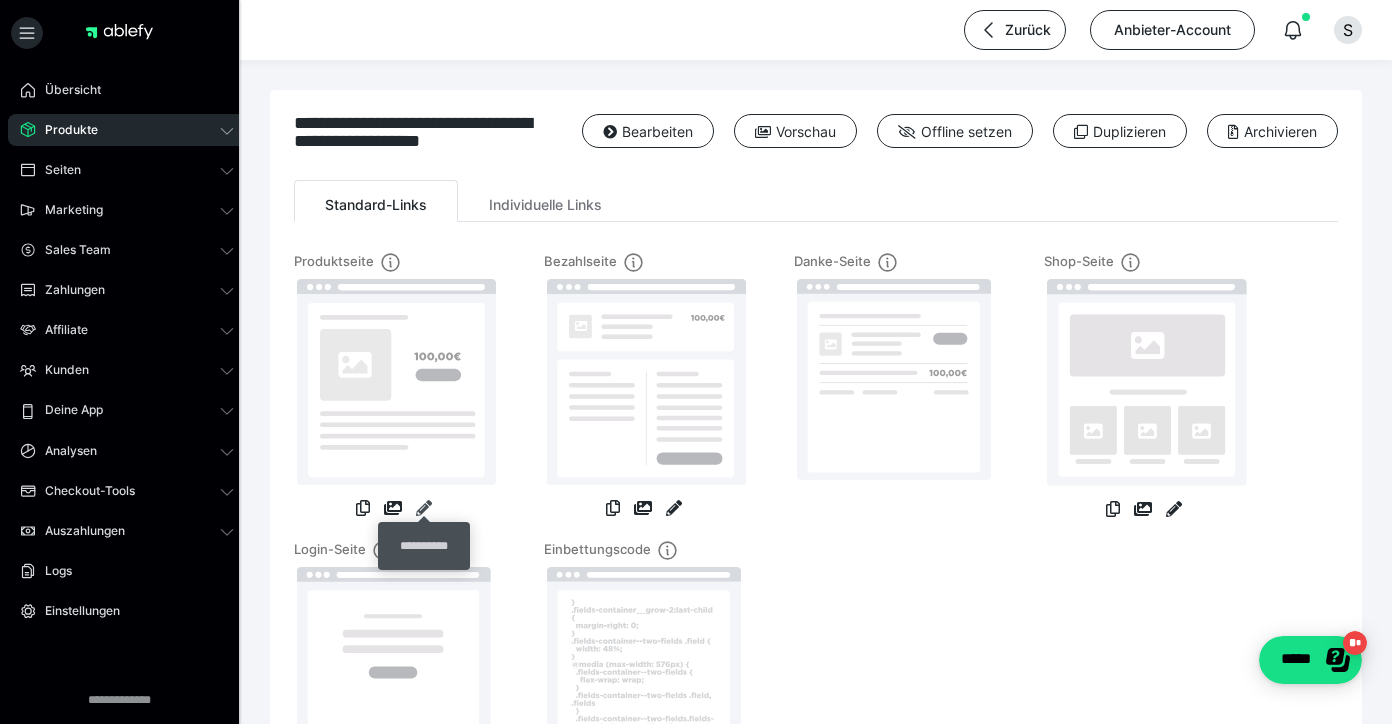 click at bounding box center (424, 508) 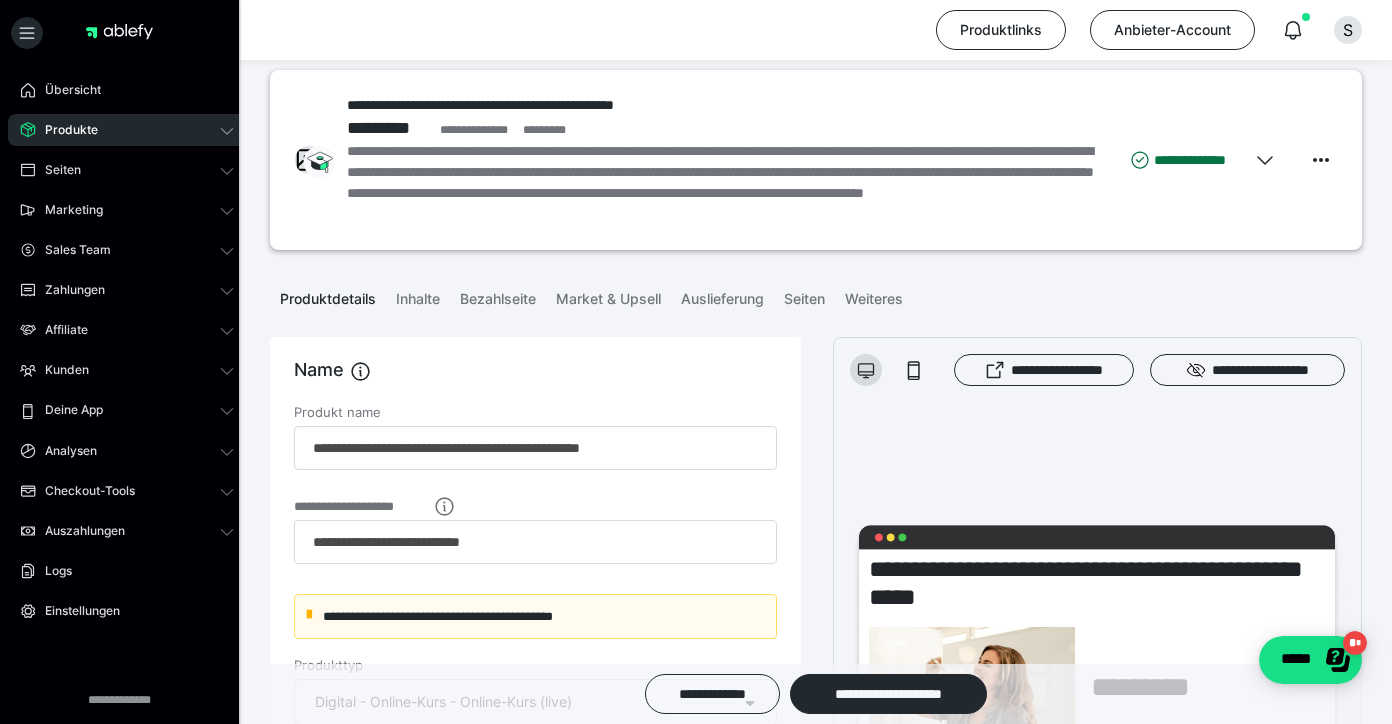 scroll, scrollTop: 0, scrollLeft: 0, axis: both 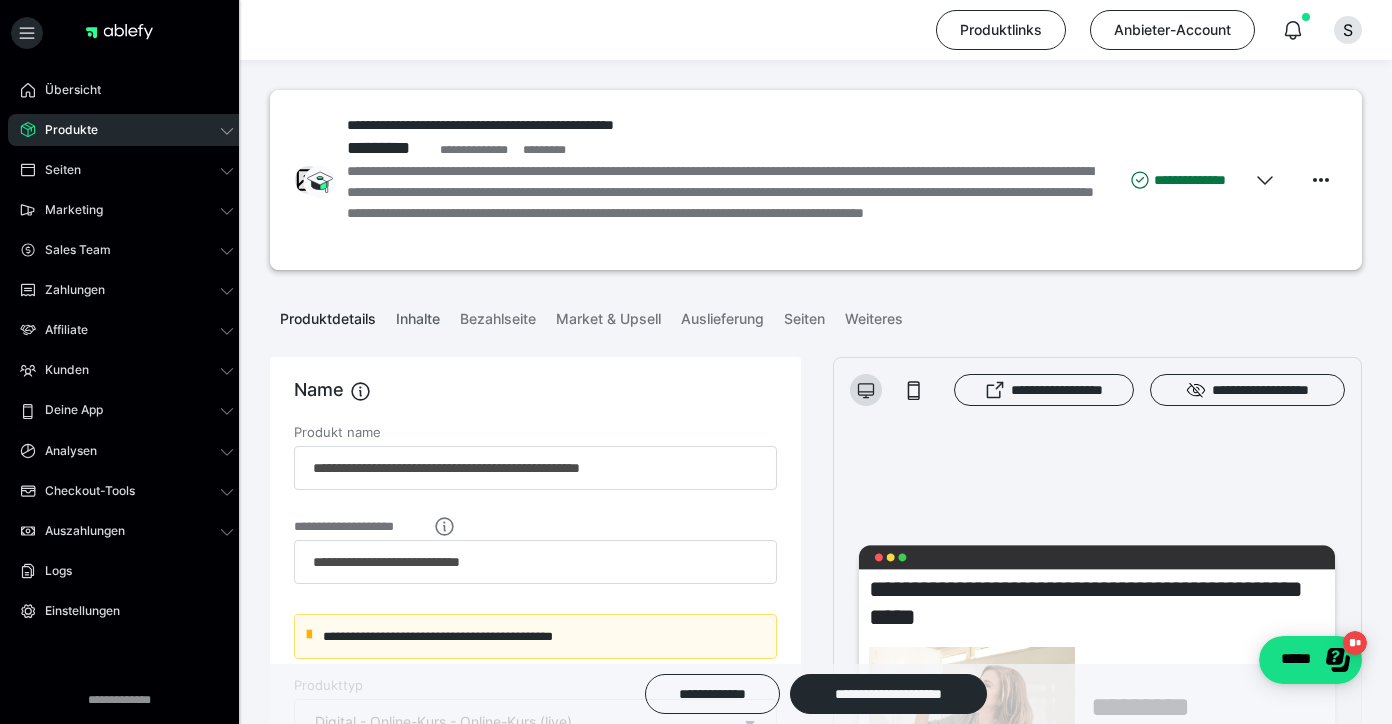 click on "Inhalte" at bounding box center [418, 315] 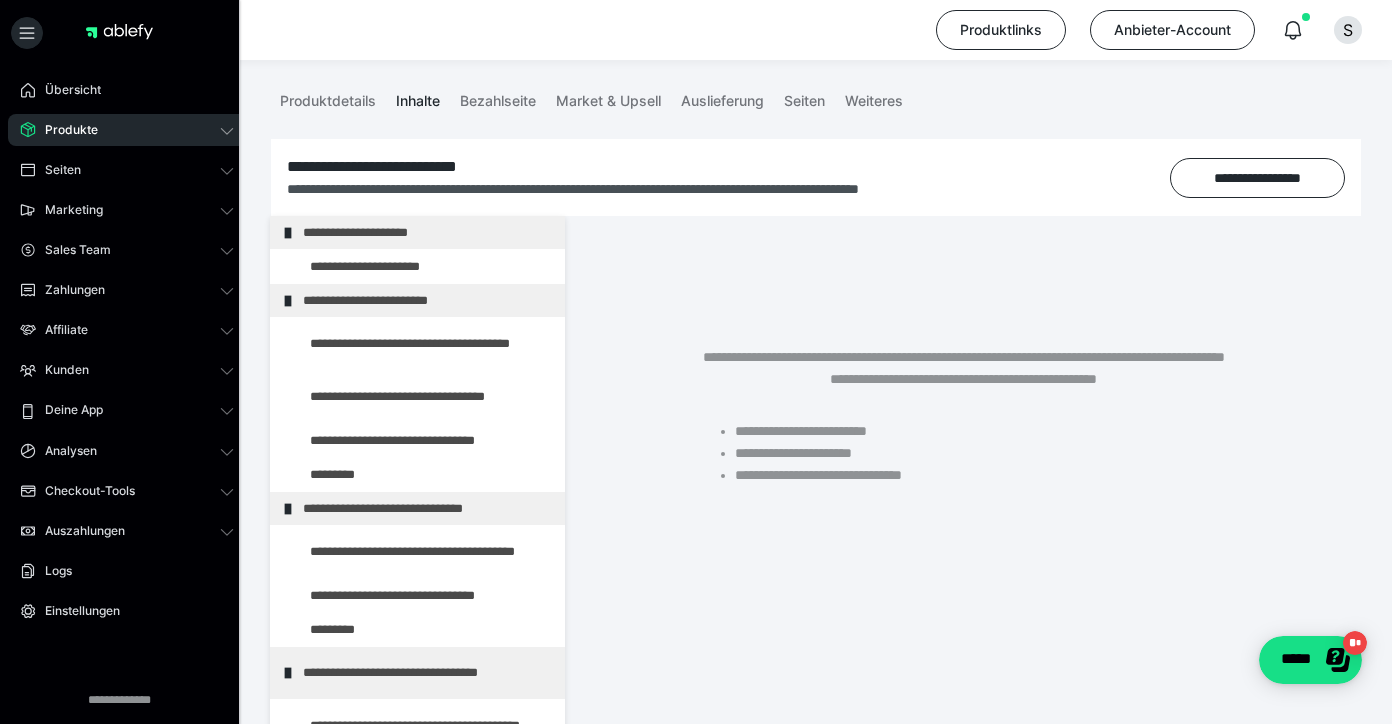 scroll, scrollTop: 198, scrollLeft: 0, axis: vertical 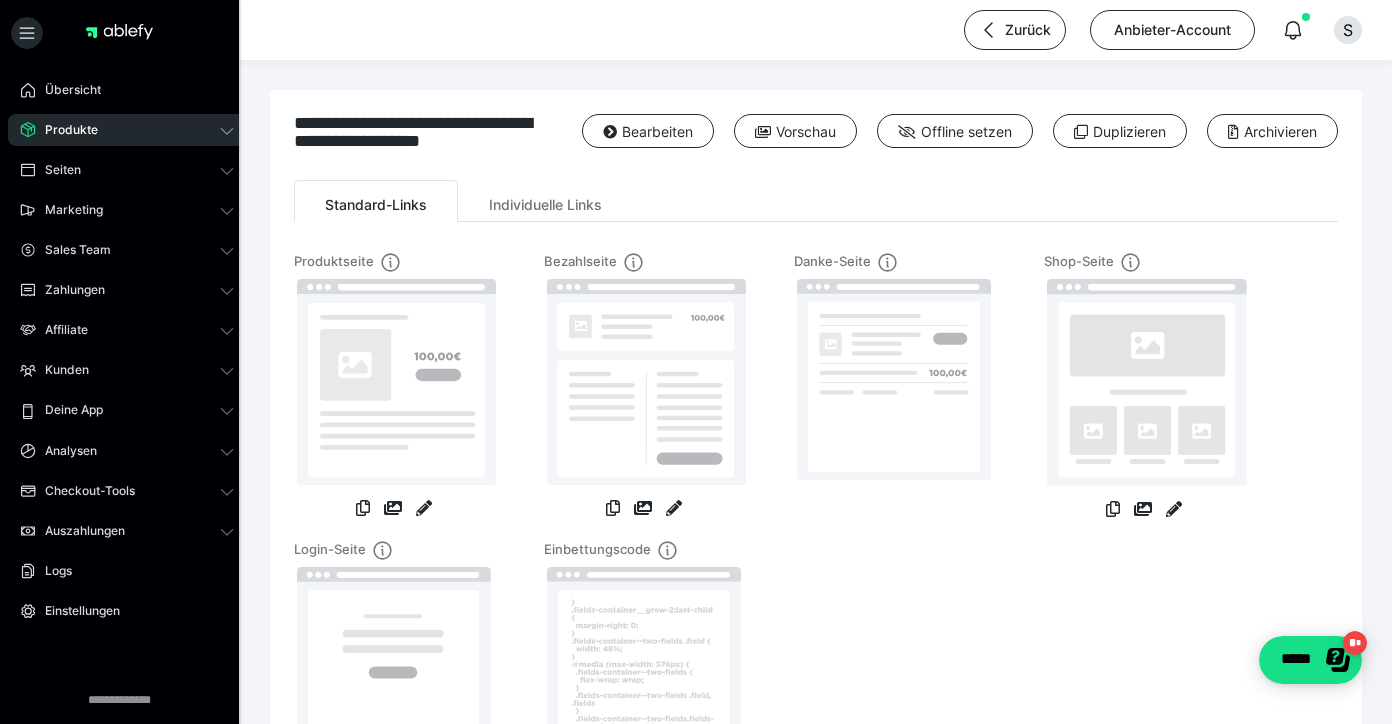 click on "**********" at bounding box center (816, 458) 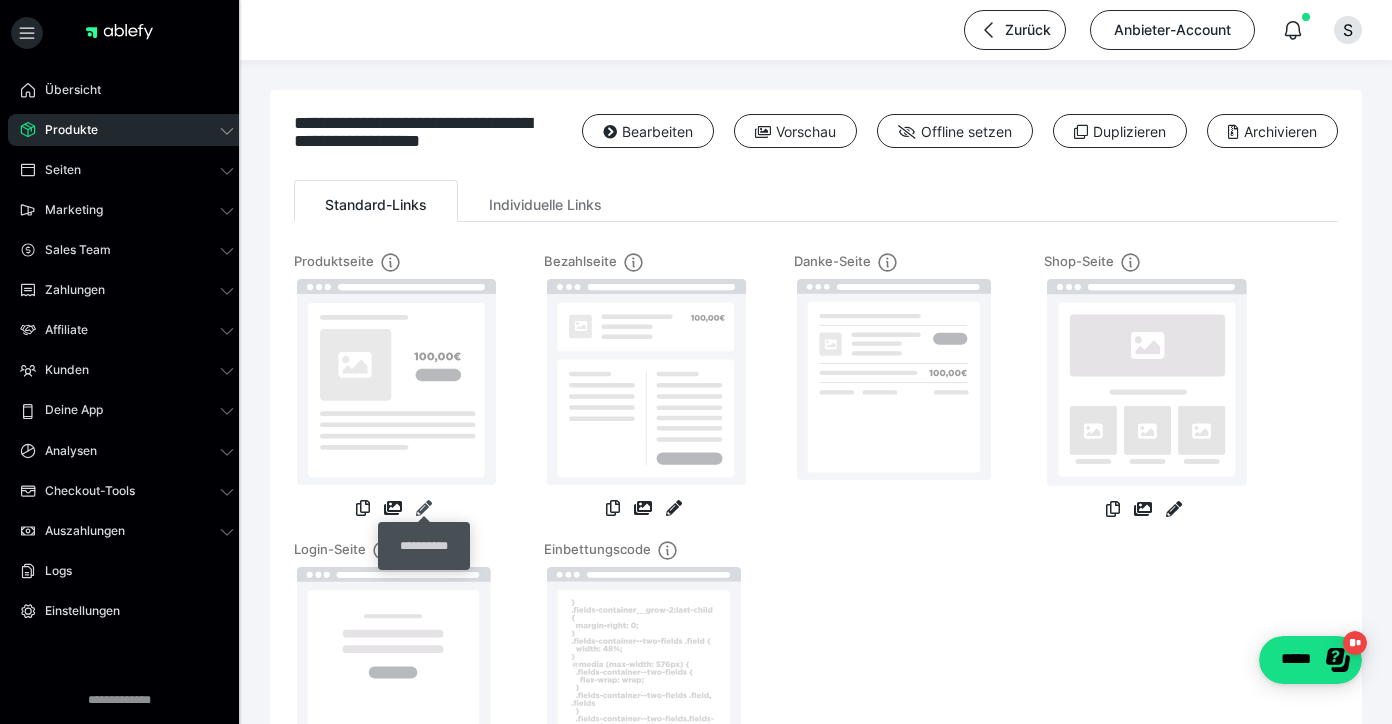 click at bounding box center (424, 508) 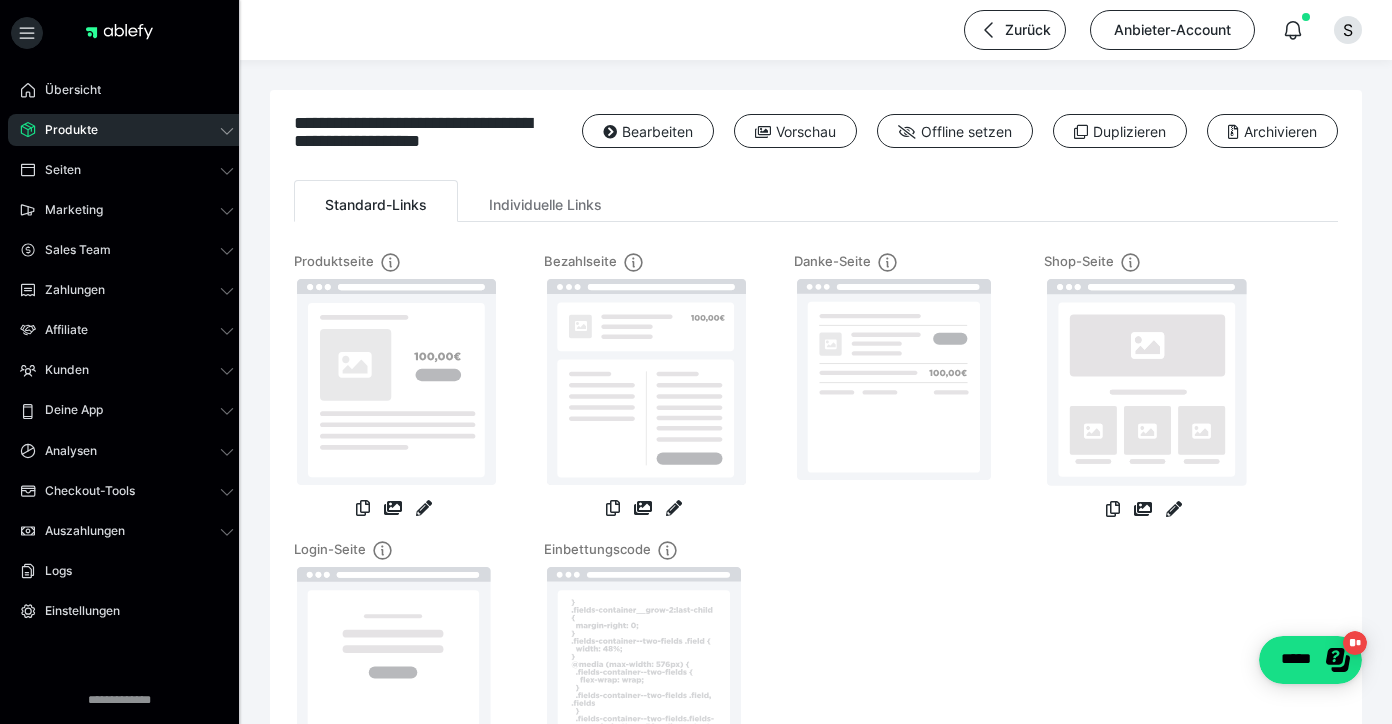 click on "Bezahlseite" at bounding box center [644, 386] 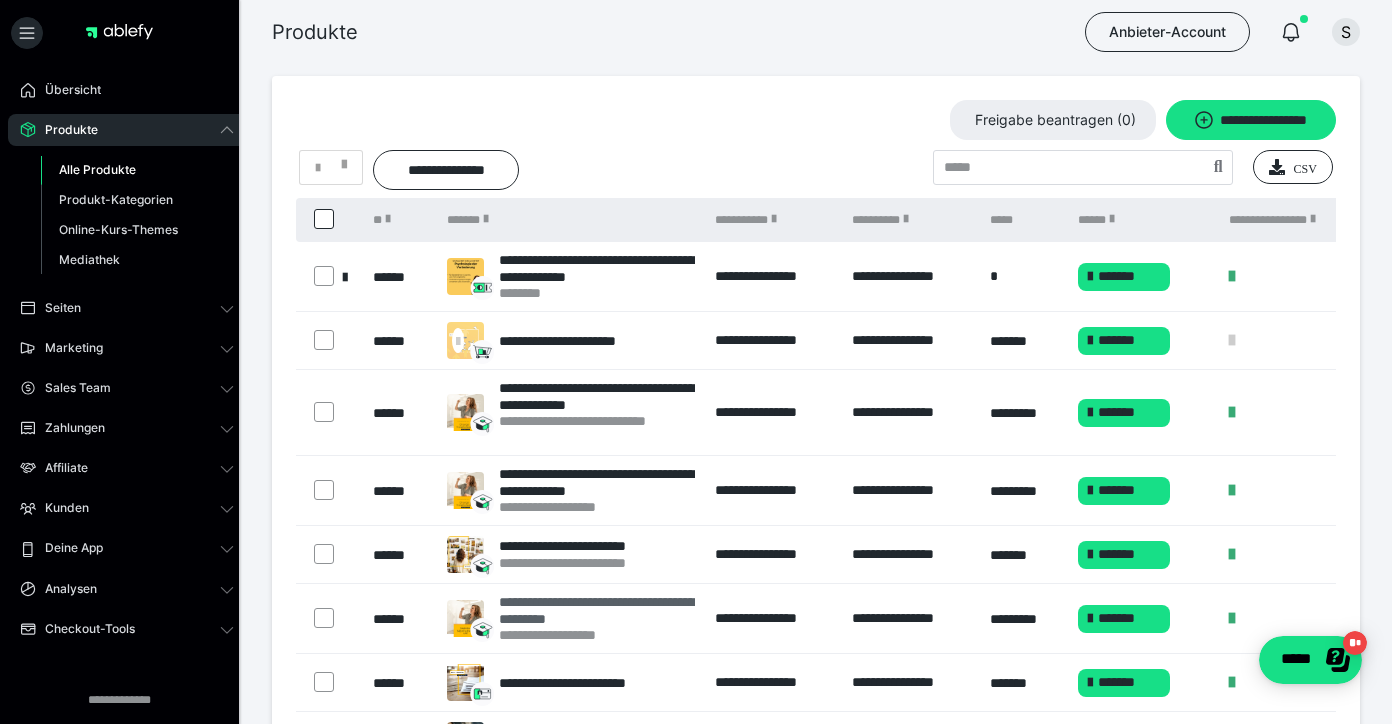 click on "**********" at bounding box center (597, 610) 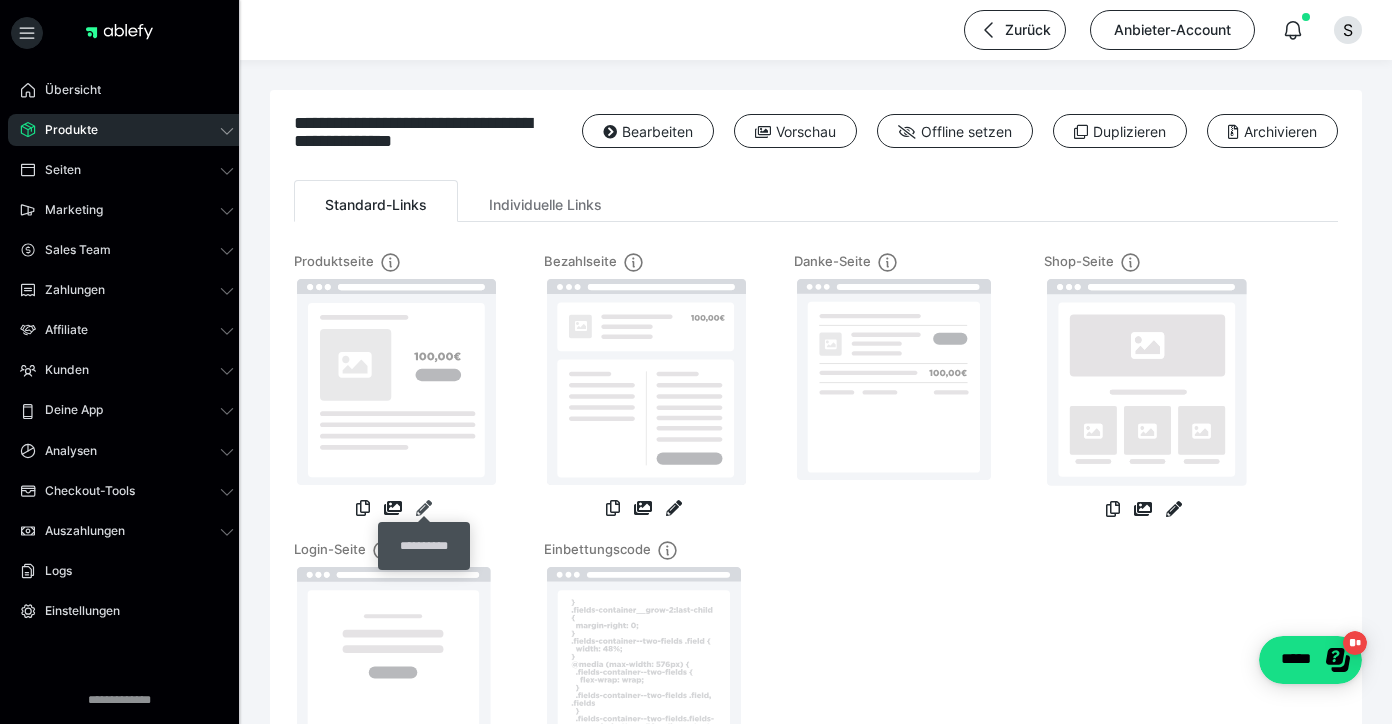 click at bounding box center [424, 508] 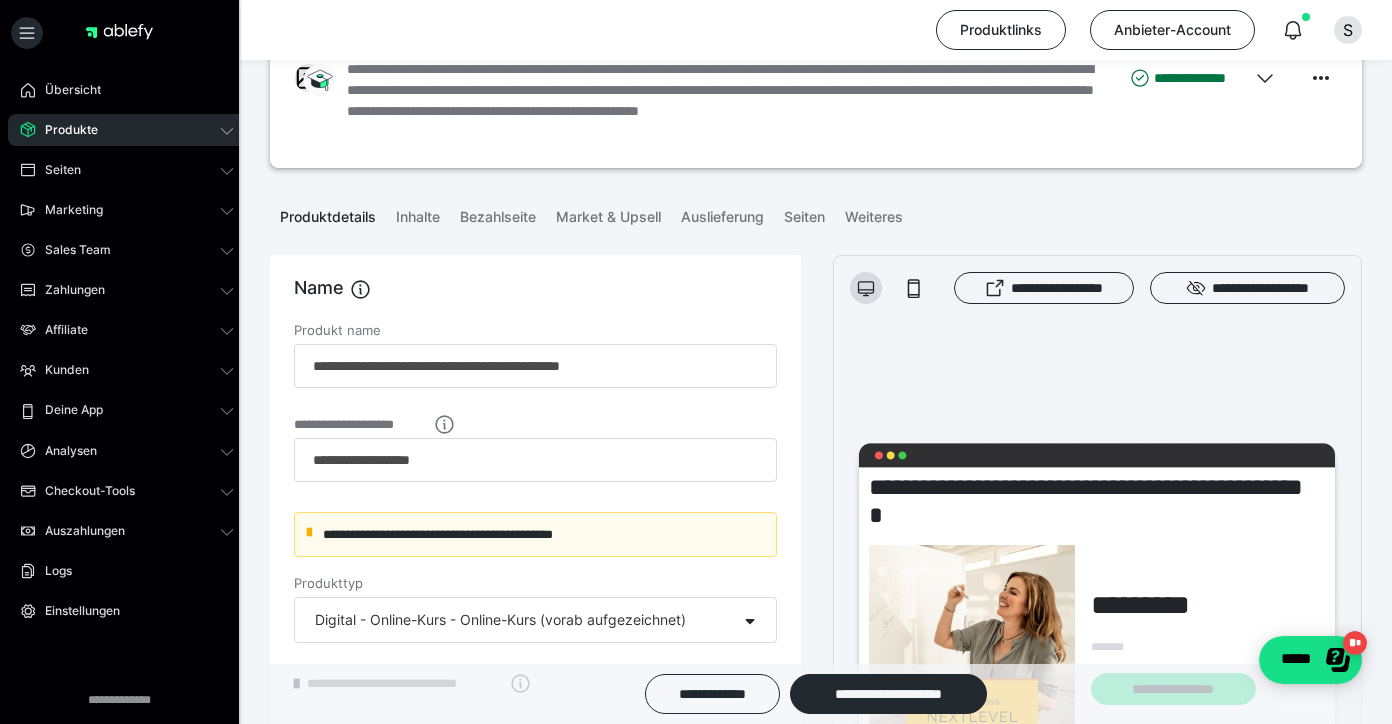 scroll, scrollTop: 0, scrollLeft: 0, axis: both 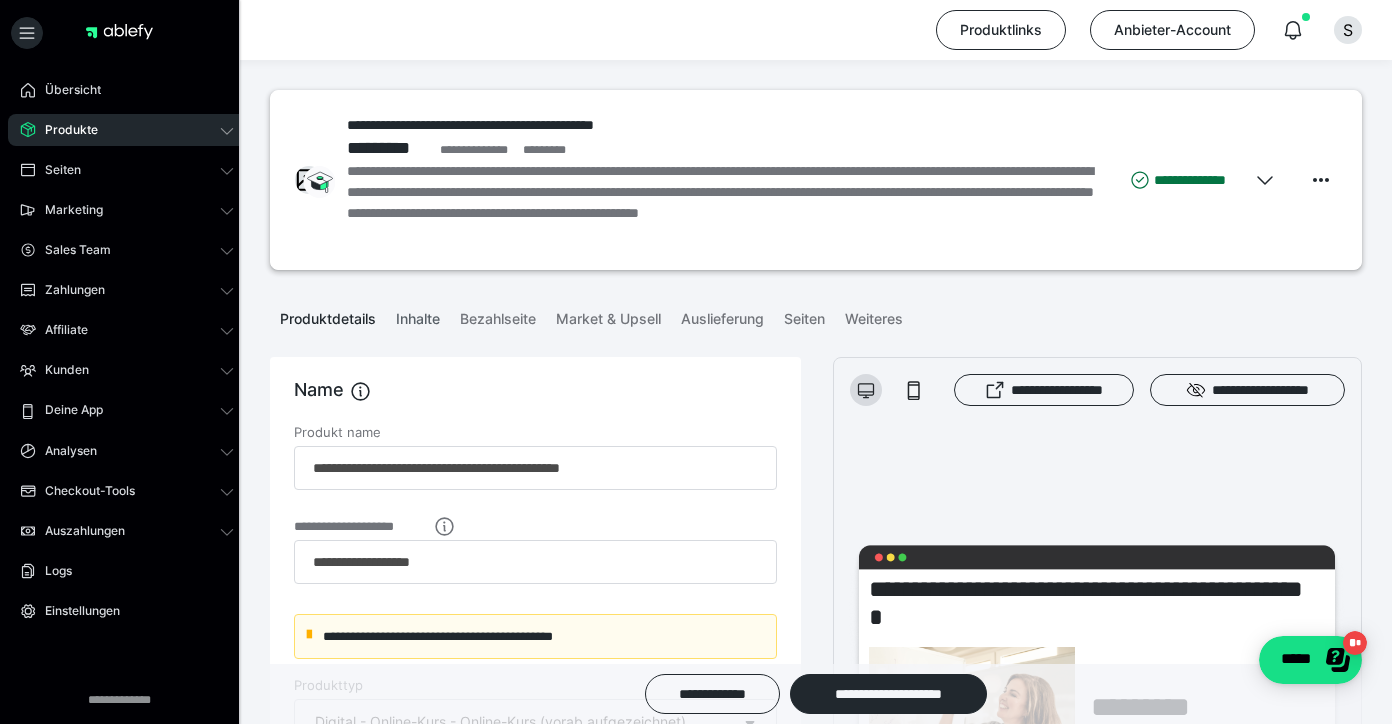 click on "Inhalte" at bounding box center [418, 315] 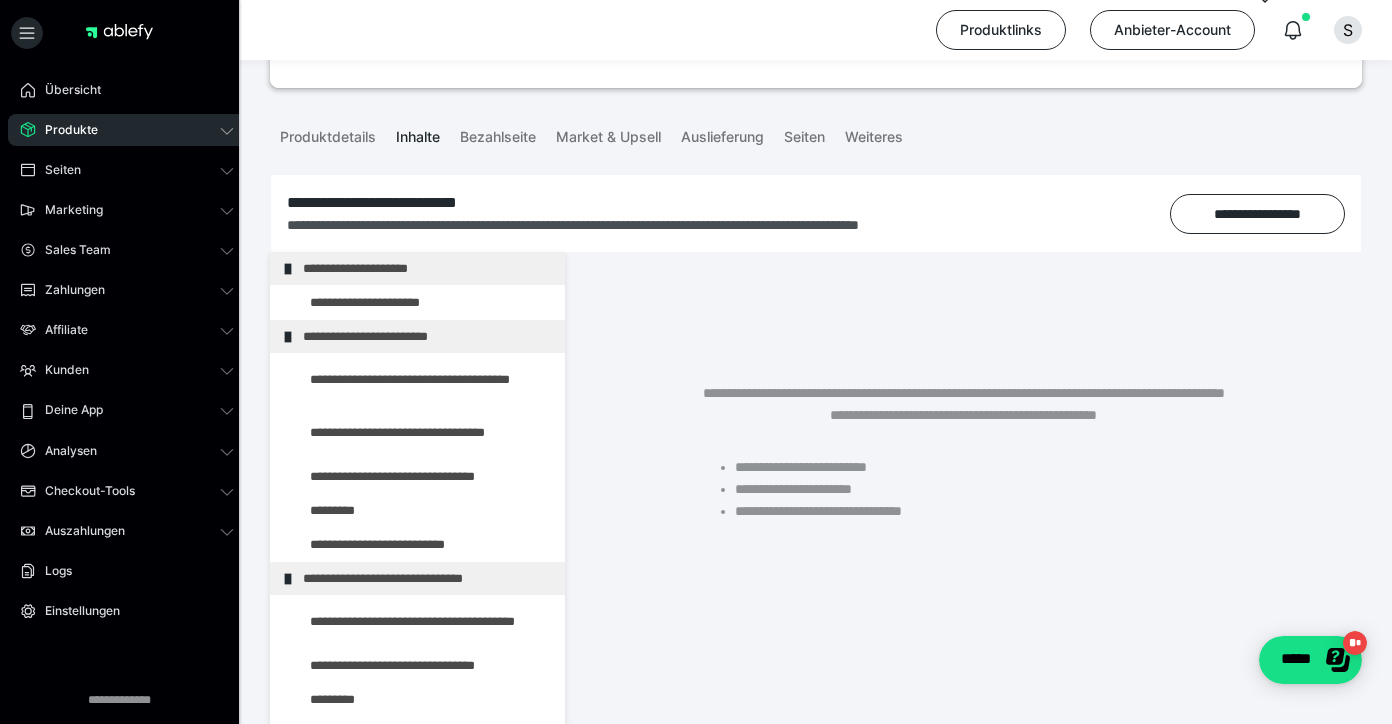 scroll, scrollTop: 374, scrollLeft: 0, axis: vertical 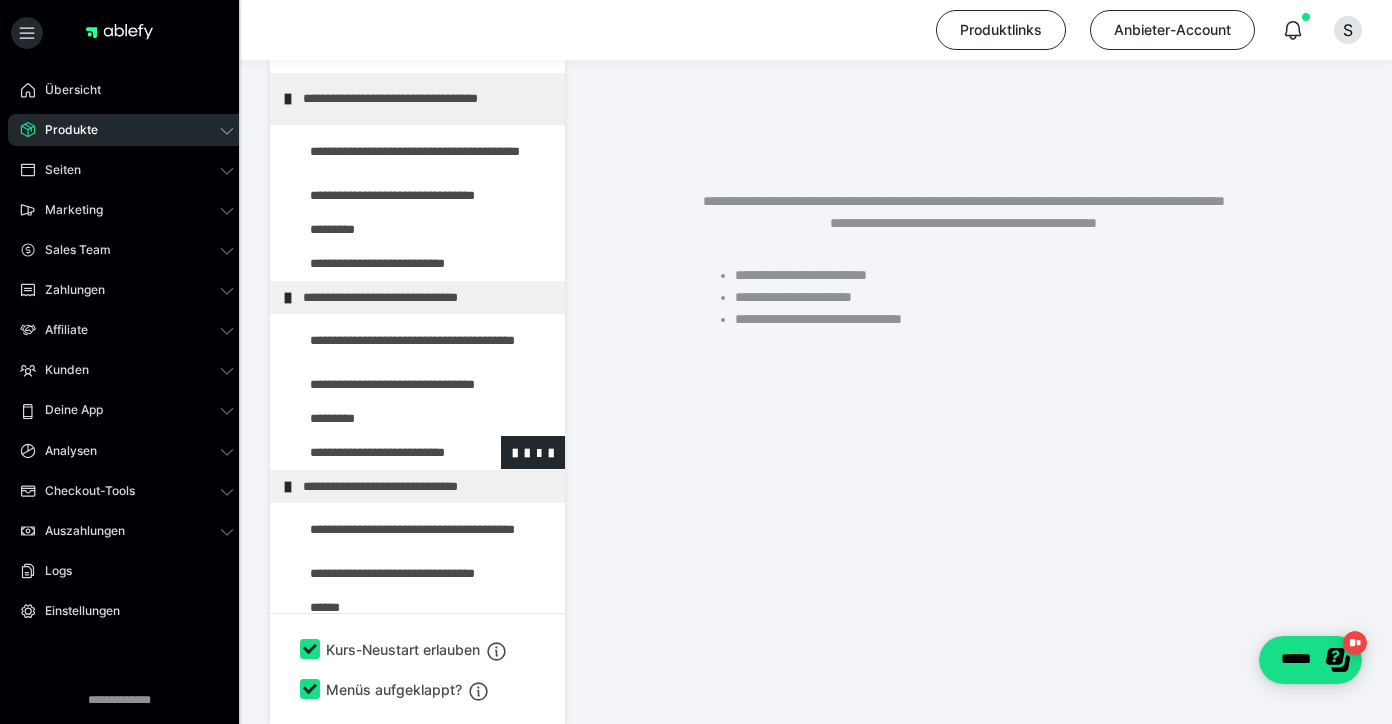 click at bounding box center (375, 452) 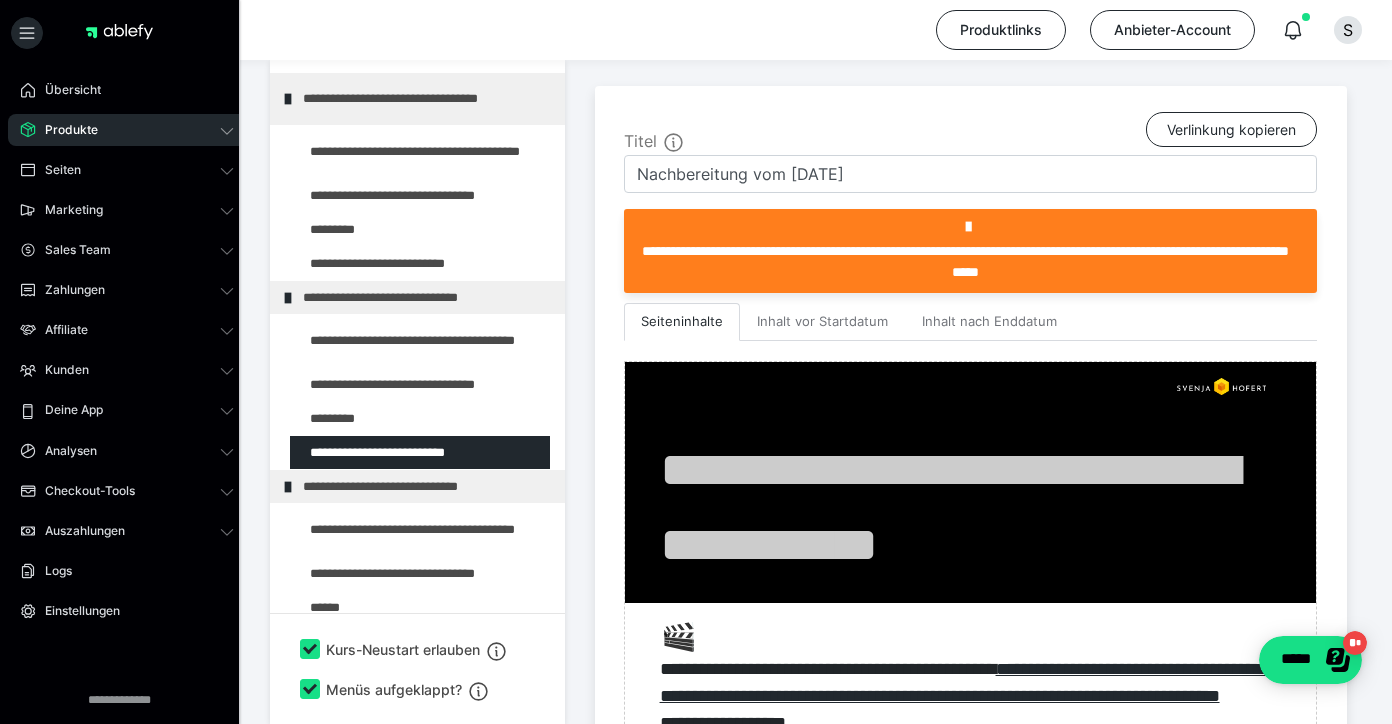 scroll, scrollTop: 489, scrollLeft: 0, axis: vertical 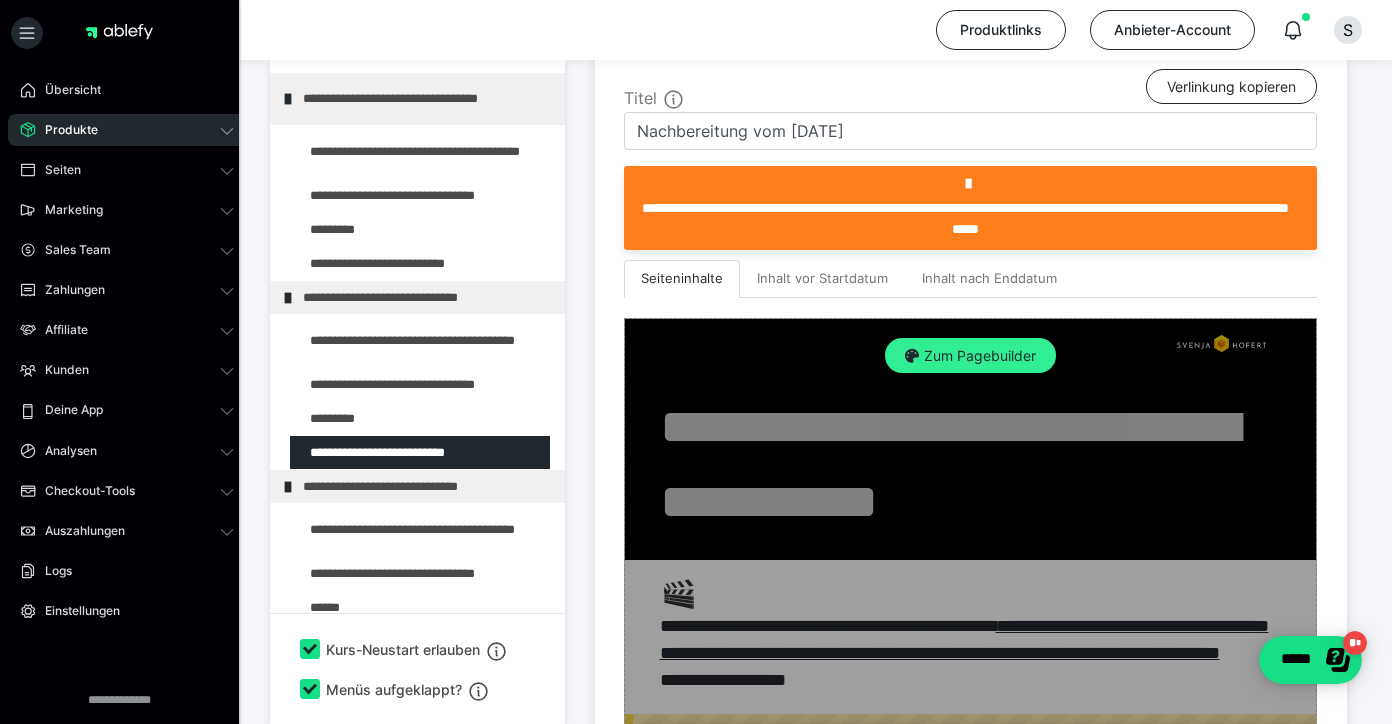 click on "Zum Pagebuilder" at bounding box center [970, 356] 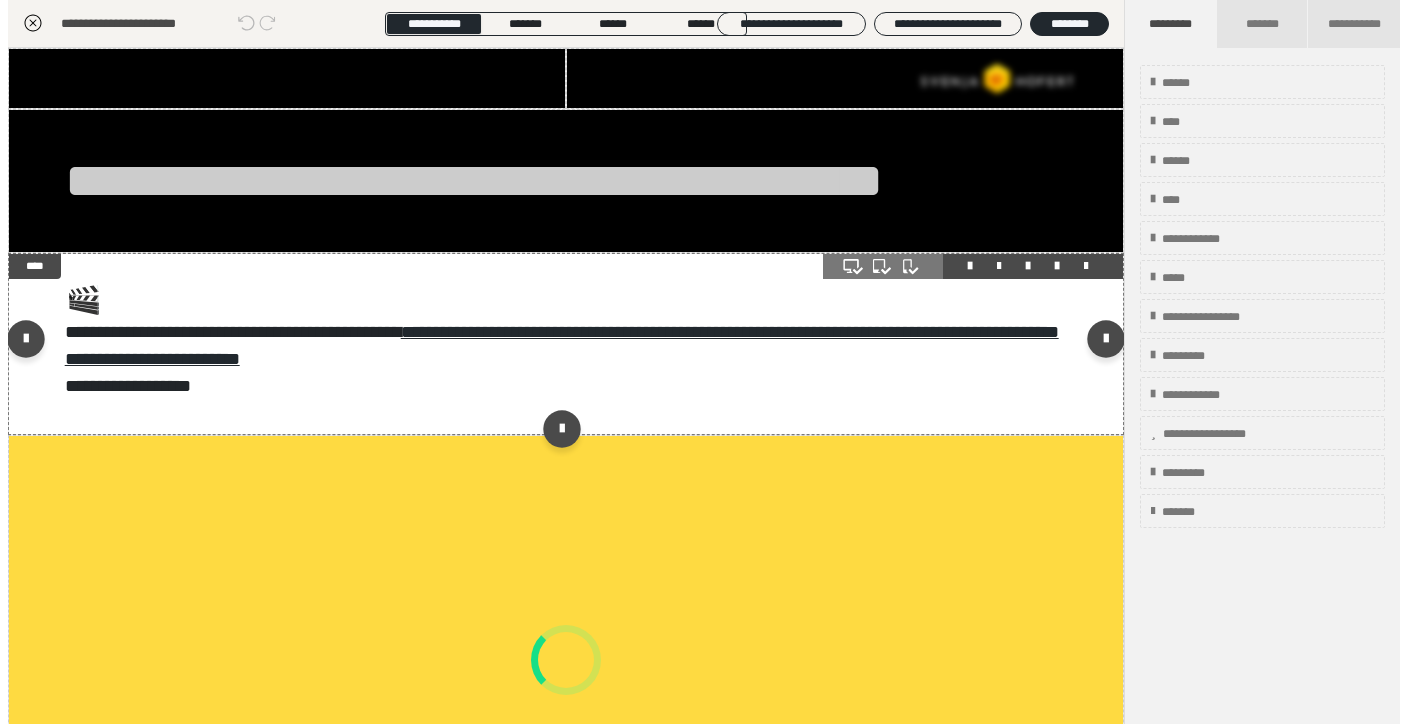 scroll, scrollTop: 374, scrollLeft: 0, axis: vertical 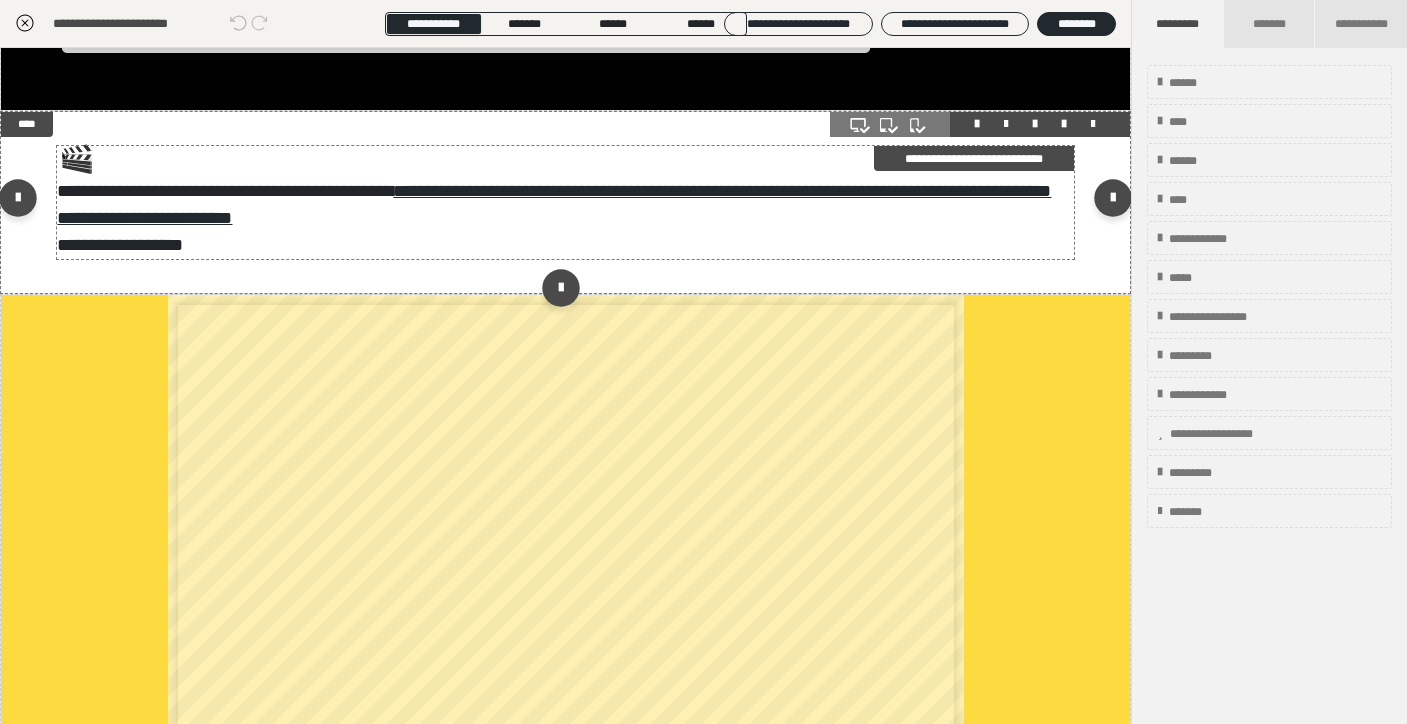 click on "**********" at bounding box center (565, 202) 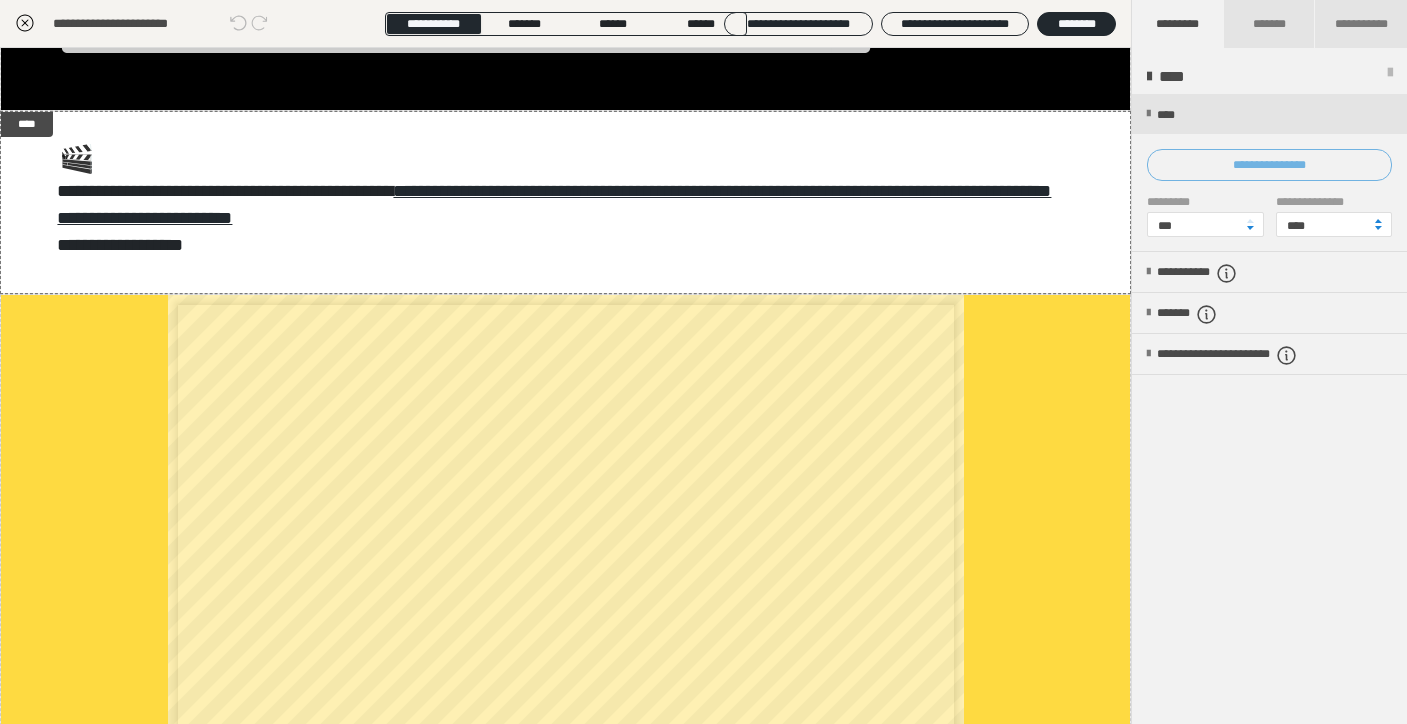 click on "**********" at bounding box center (1269, 165) 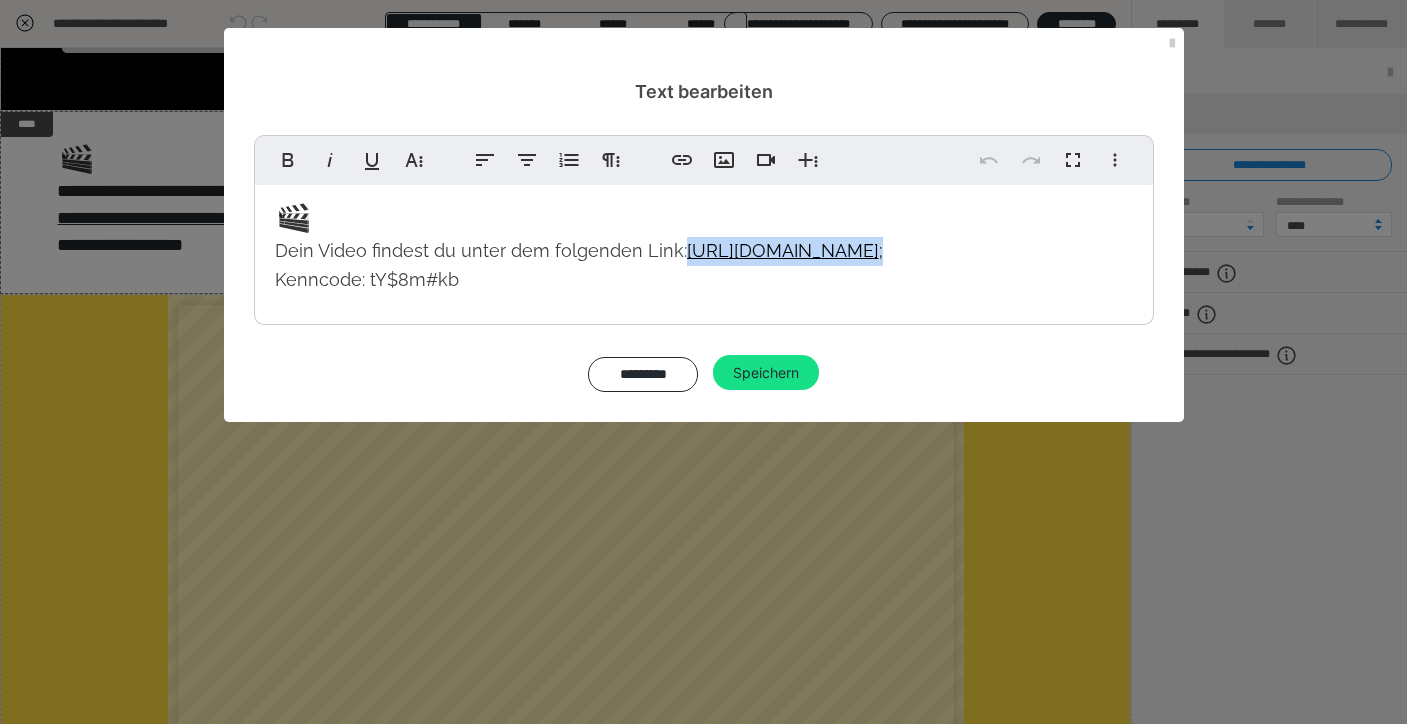 drag, startPoint x: 757, startPoint y: 307, endPoint x: 681, endPoint y: 246, distance: 97.45255 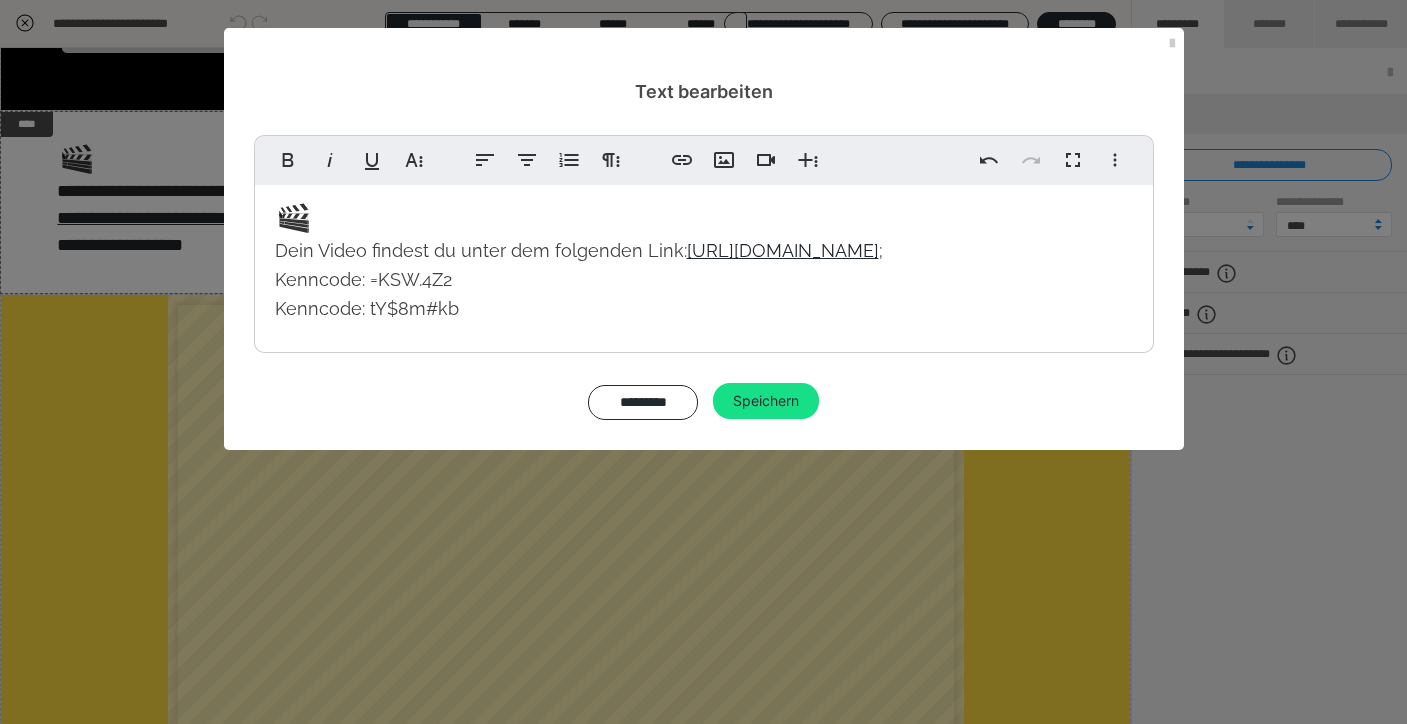 scroll, scrollTop: 1784, scrollLeft: 8, axis: both 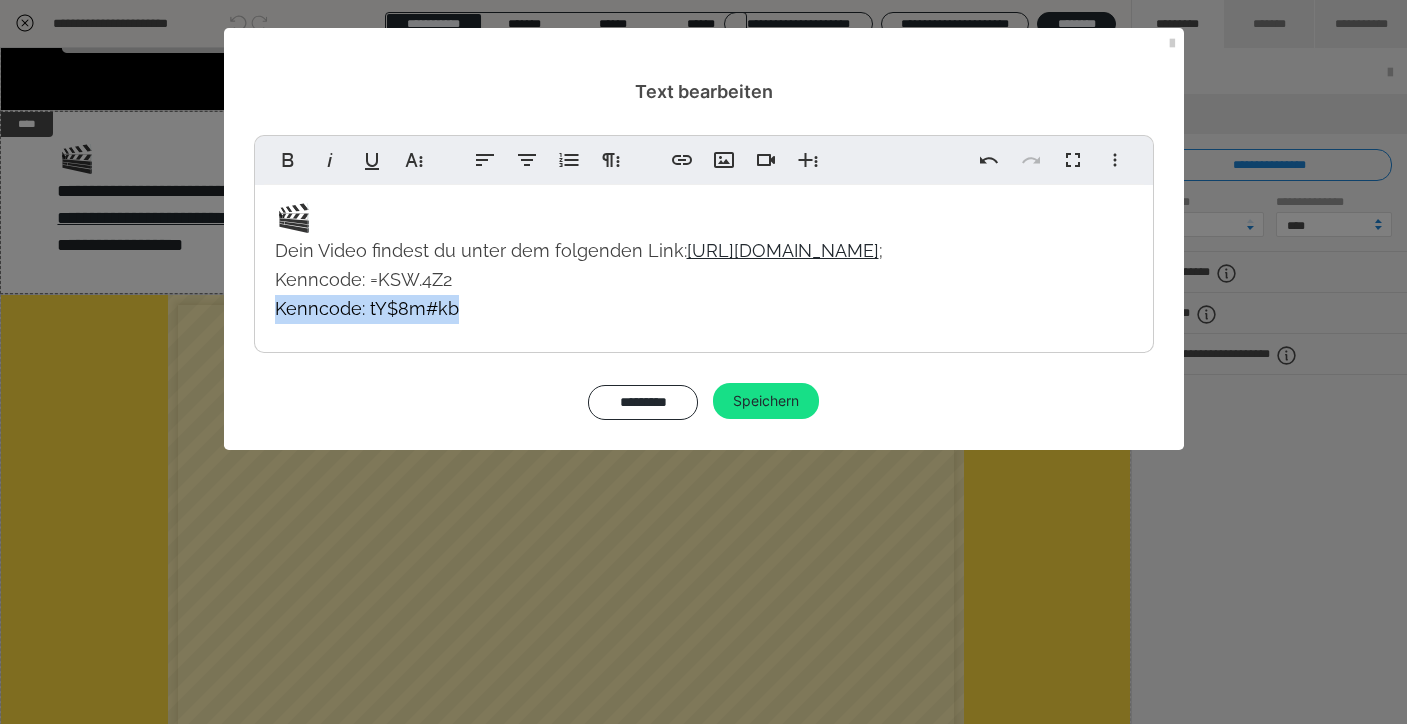 drag, startPoint x: 532, startPoint y: 375, endPoint x: 261, endPoint y: 369, distance: 271.0664 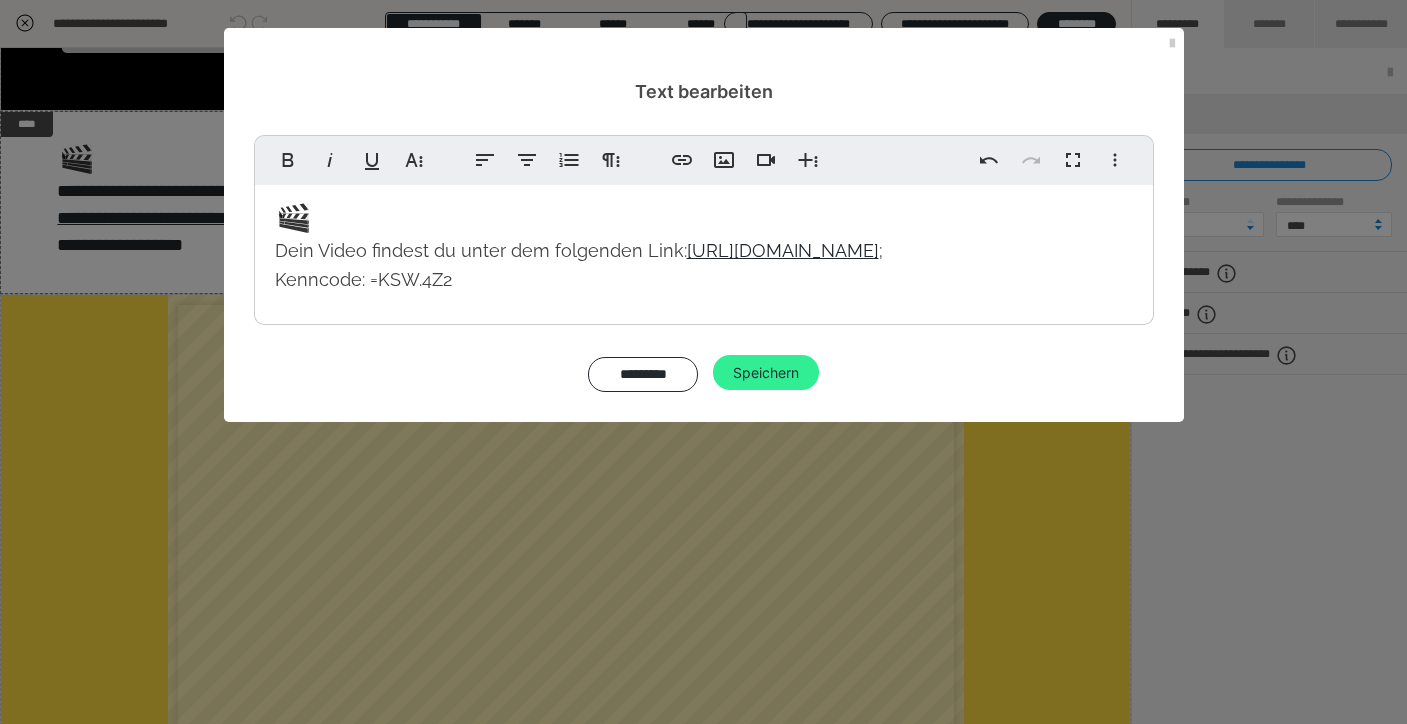 click on "Speichern" at bounding box center [766, 373] 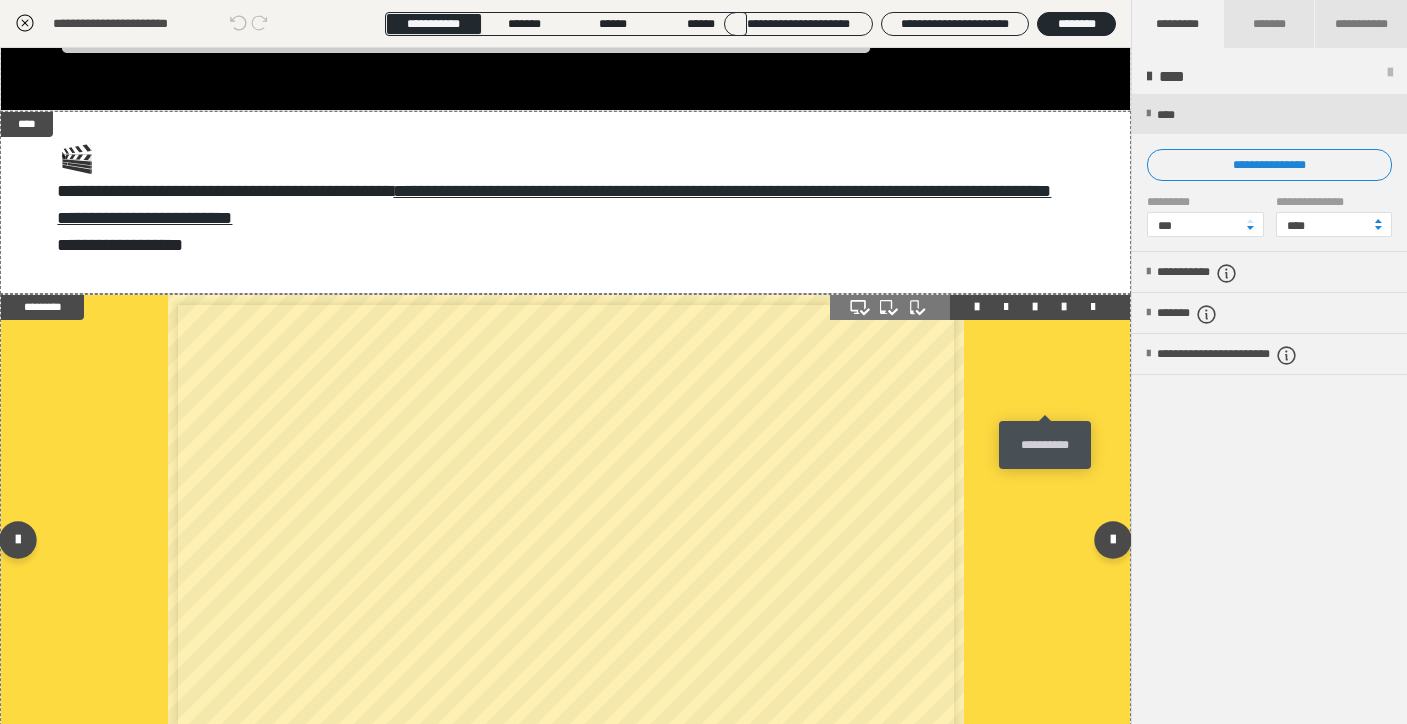 click at bounding box center (1064, 307) 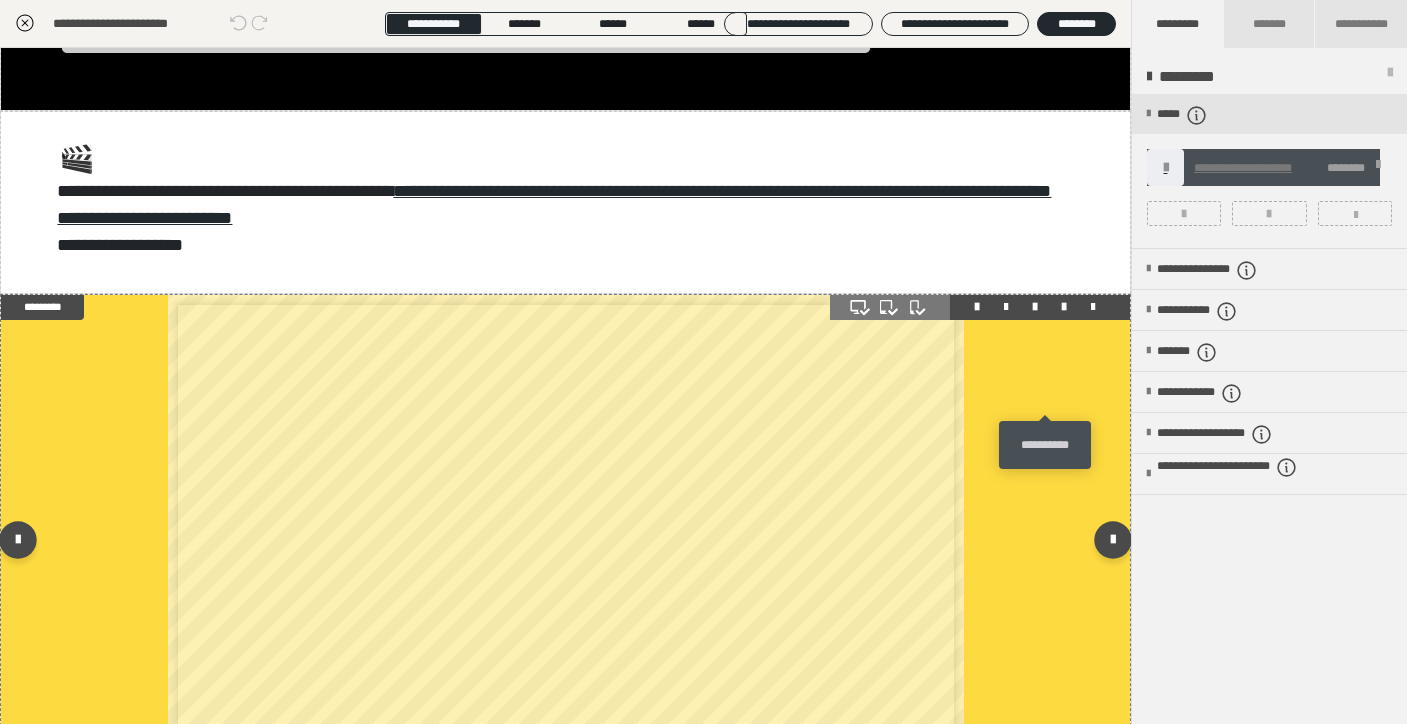 click at bounding box center [1064, 307] 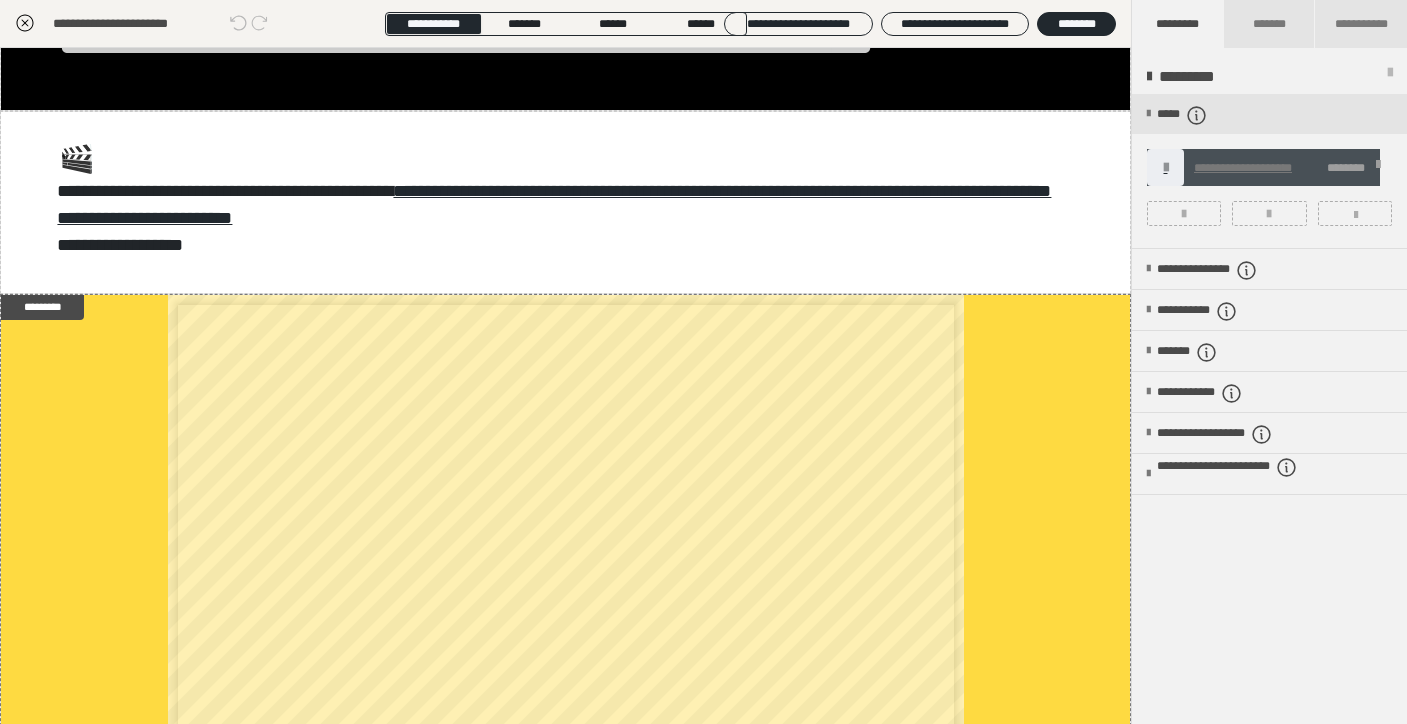 click at bounding box center (1378, 168) 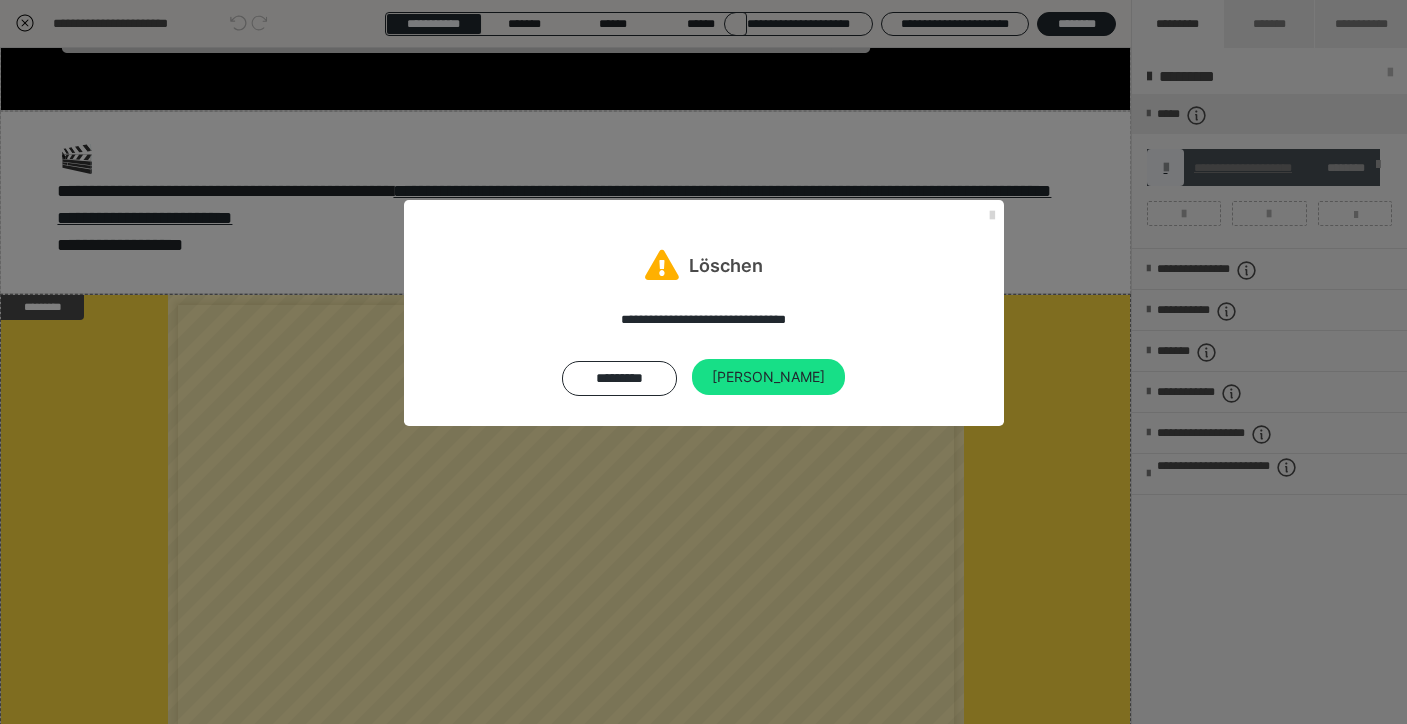 click at bounding box center [992, 216] 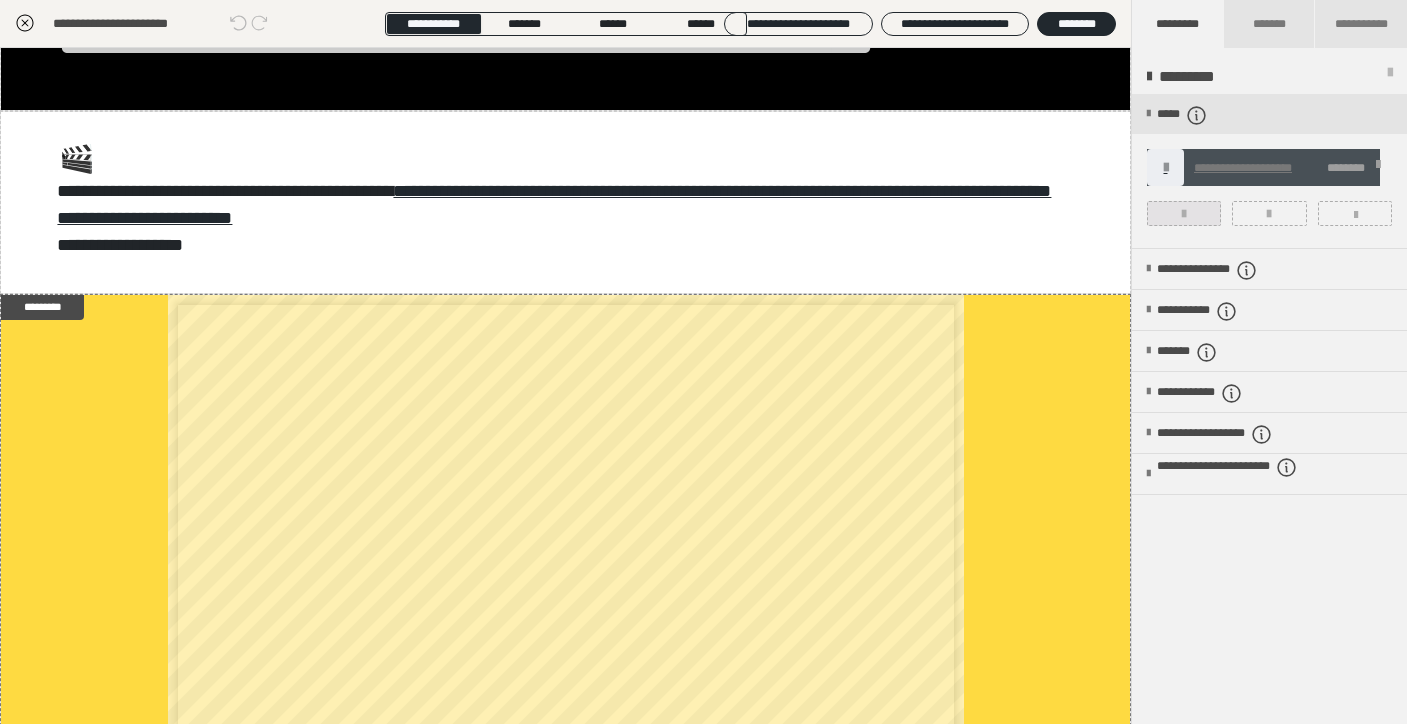 click at bounding box center [1184, 213] 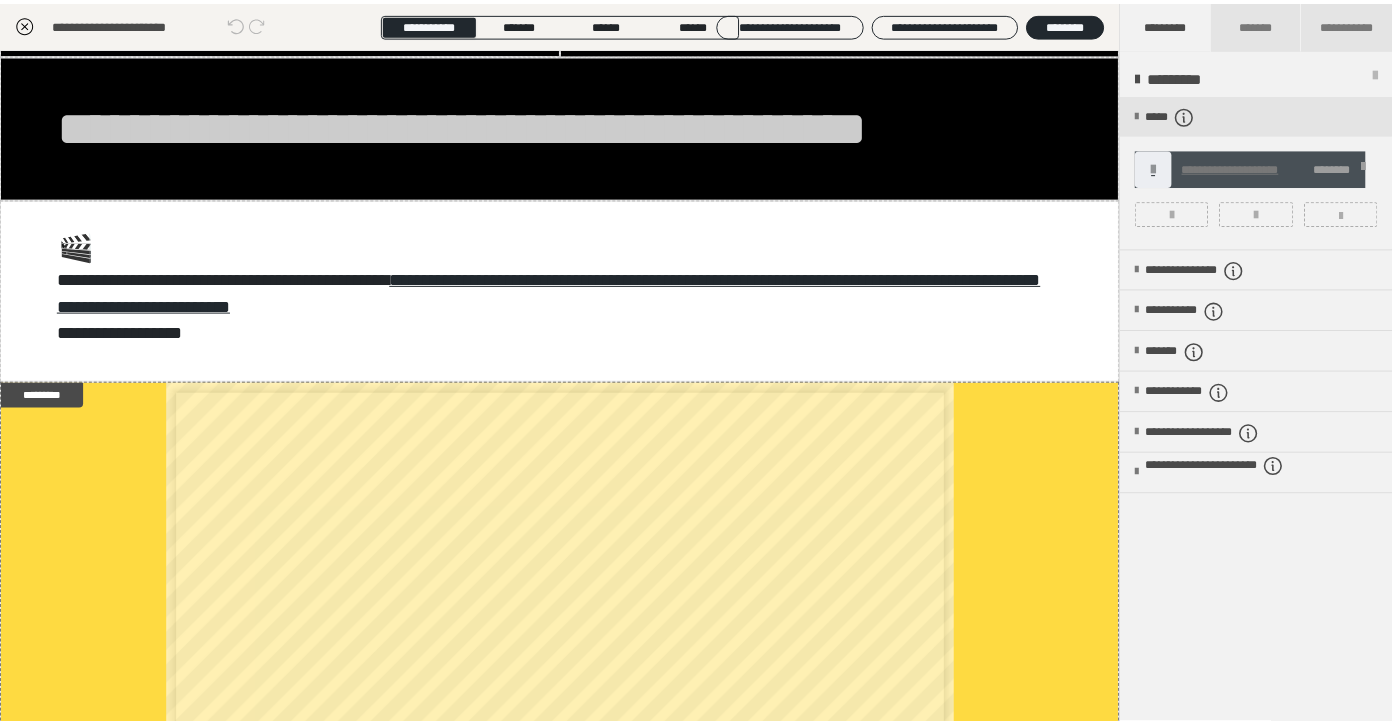 scroll, scrollTop: 0, scrollLeft: 0, axis: both 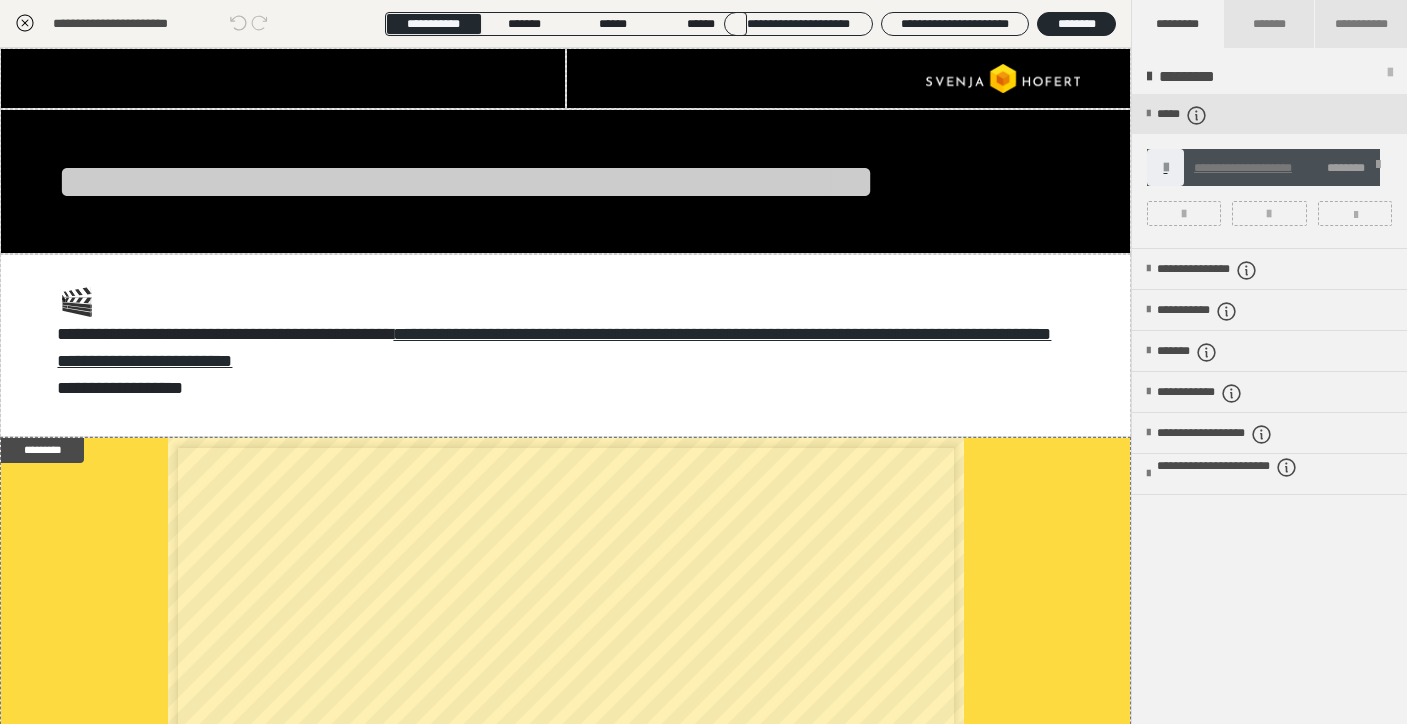 click 